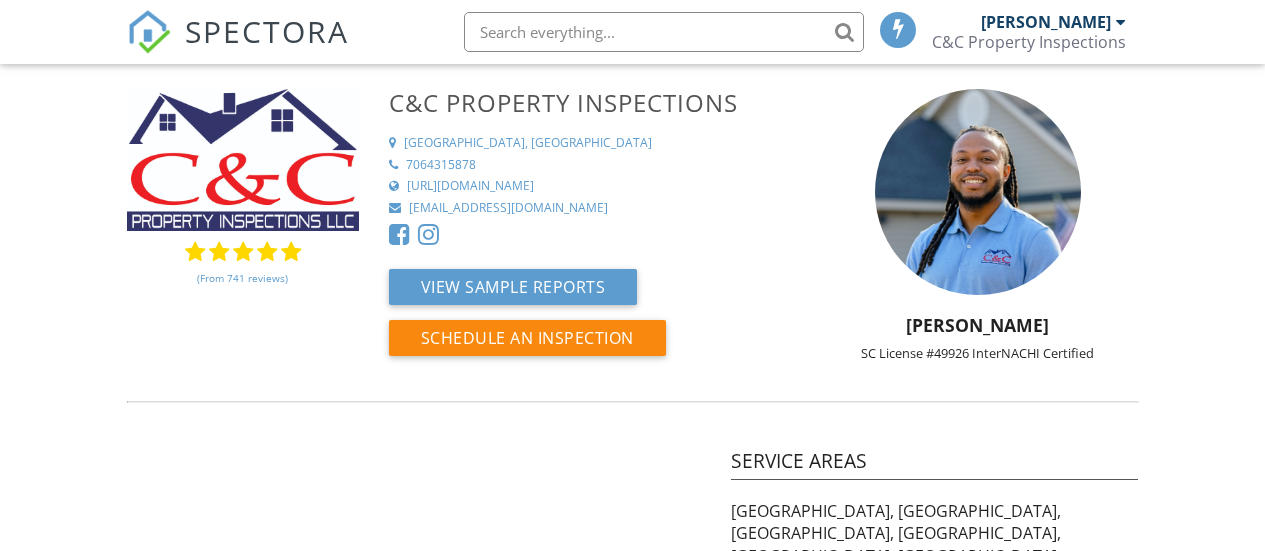 scroll, scrollTop: 0, scrollLeft: 0, axis: both 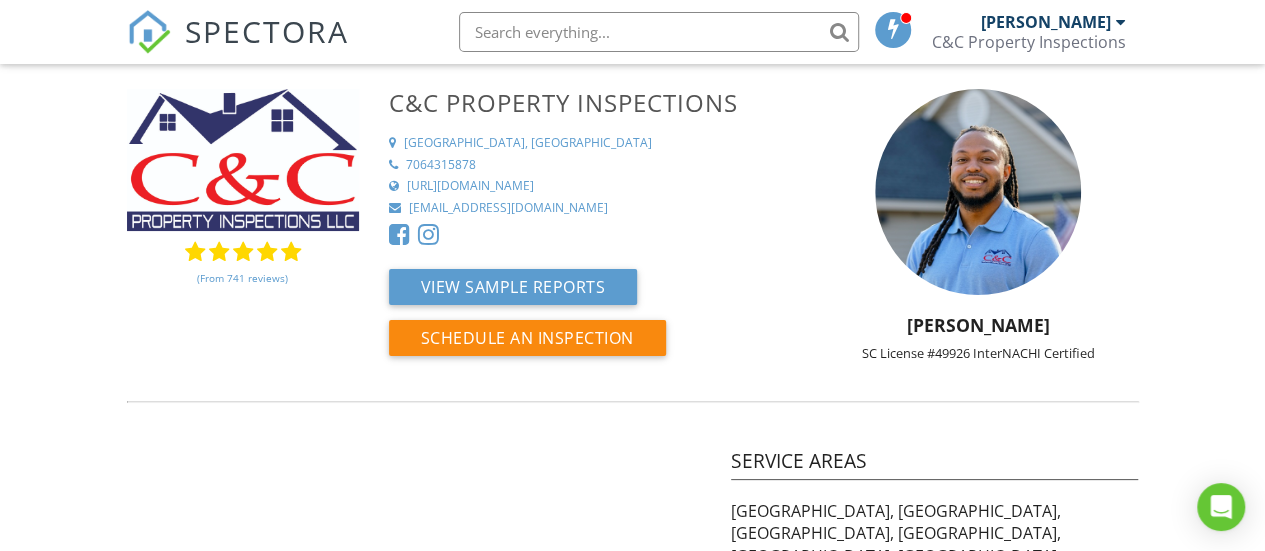 click at bounding box center [659, 32] 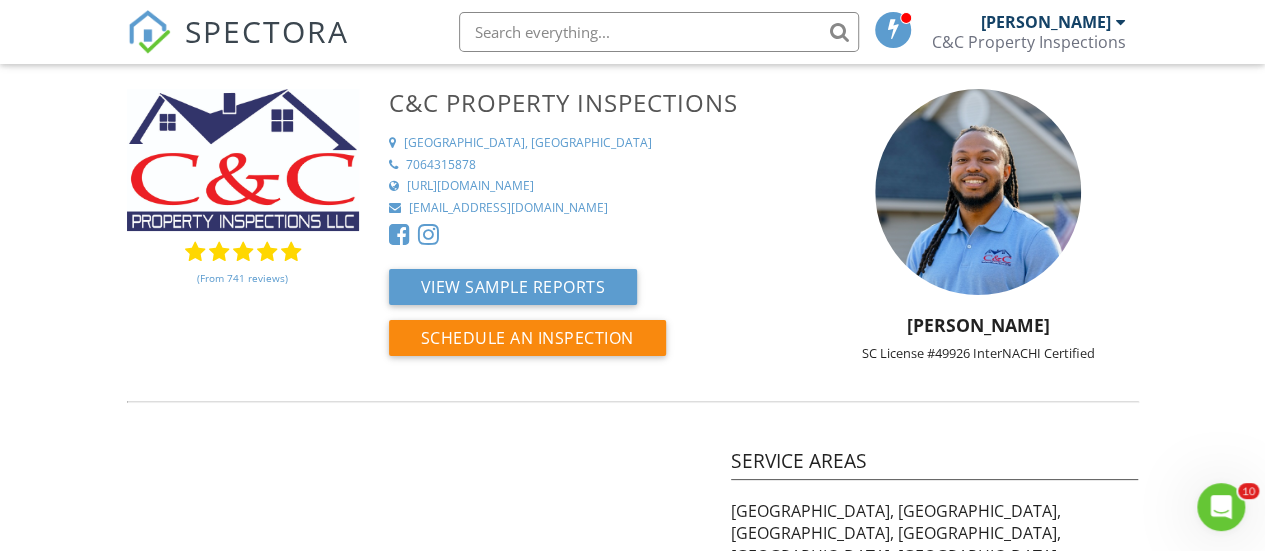 scroll, scrollTop: 0, scrollLeft: 0, axis: both 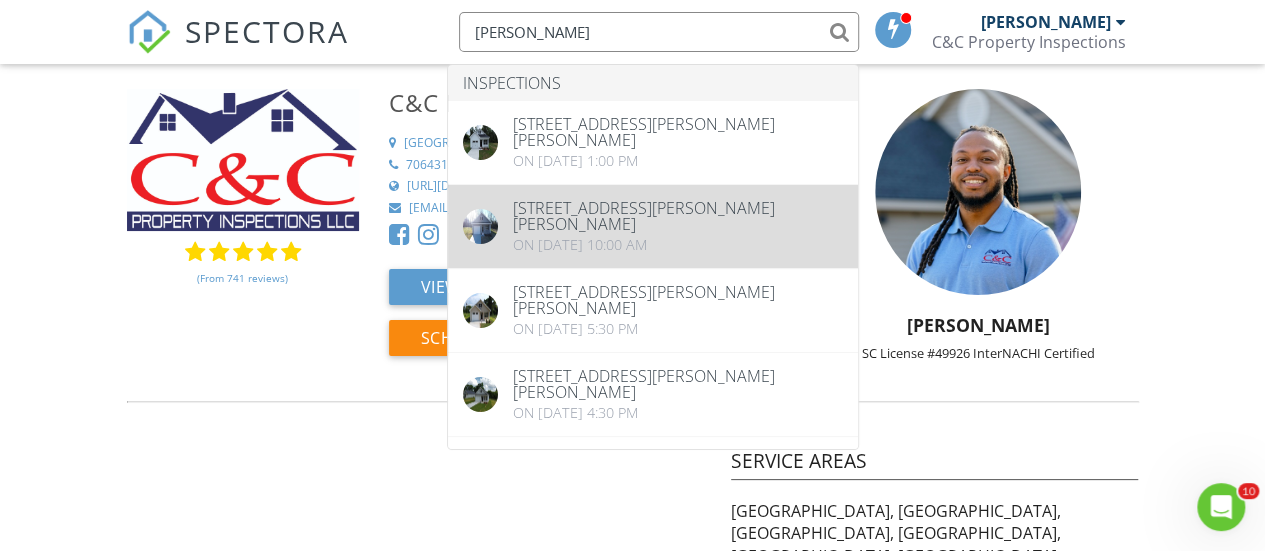 type on "[PERSON_NAME]" 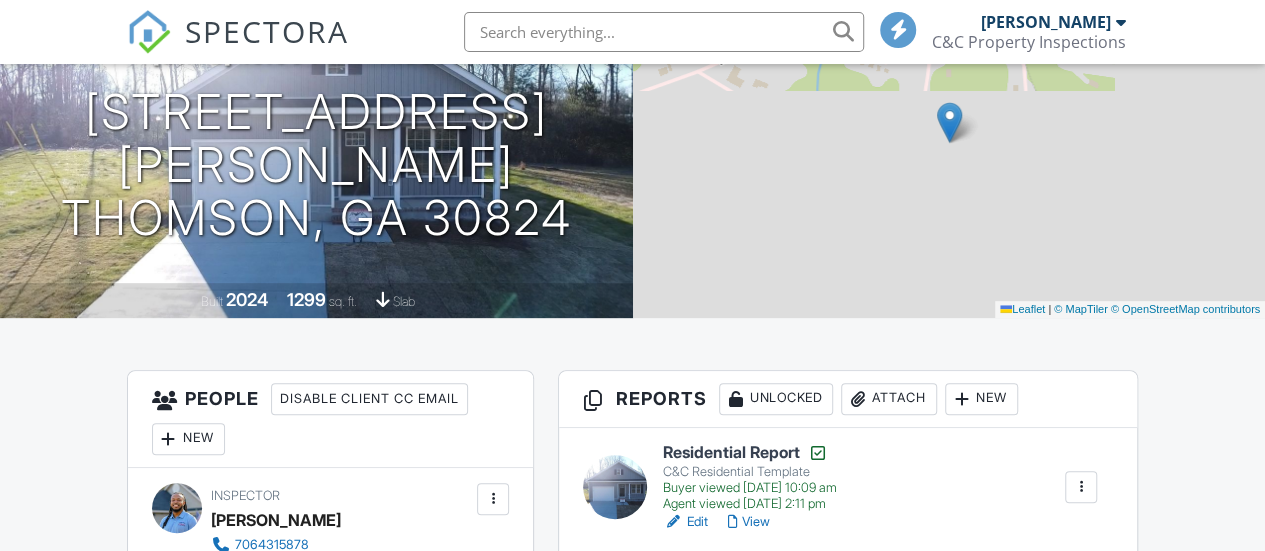 scroll, scrollTop: 360, scrollLeft: 0, axis: vertical 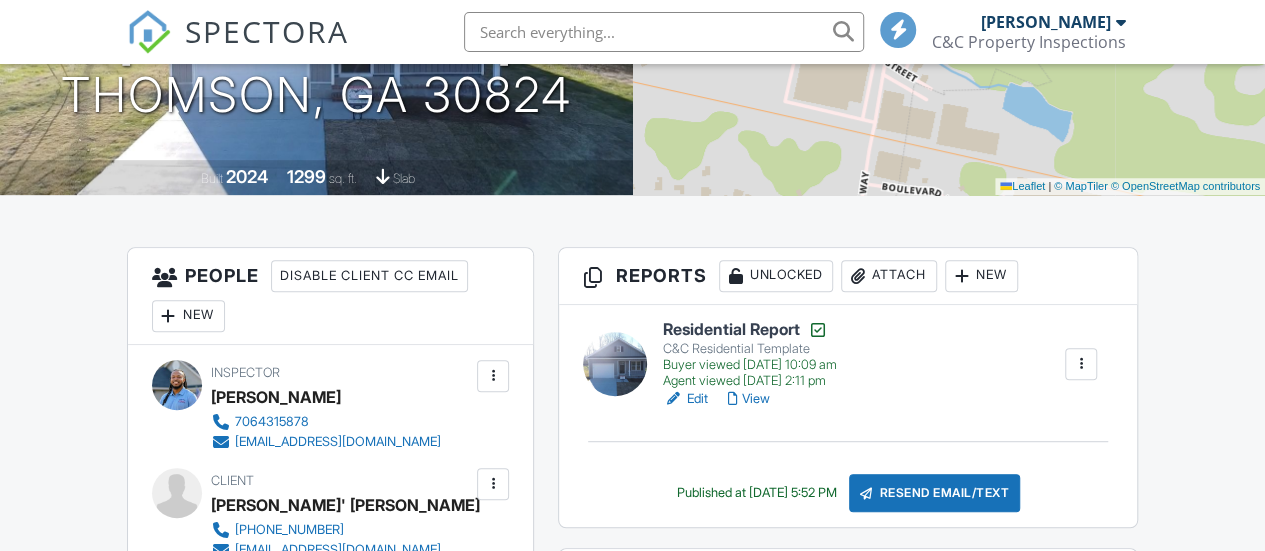 click on "Edit" at bounding box center [685, 399] 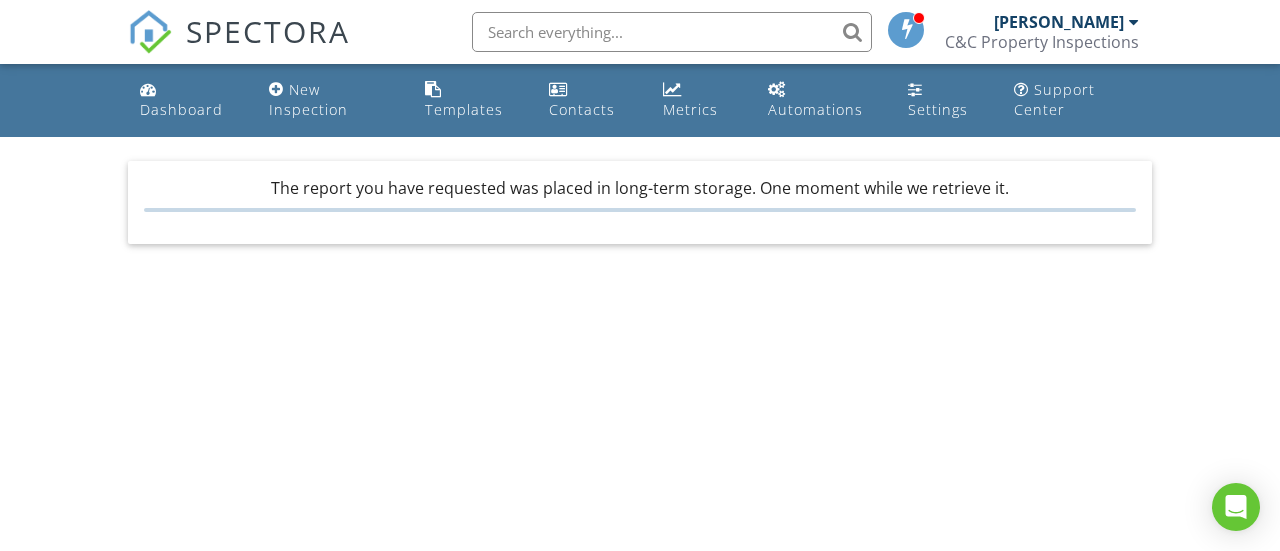 scroll, scrollTop: 0, scrollLeft: 0, axis: both 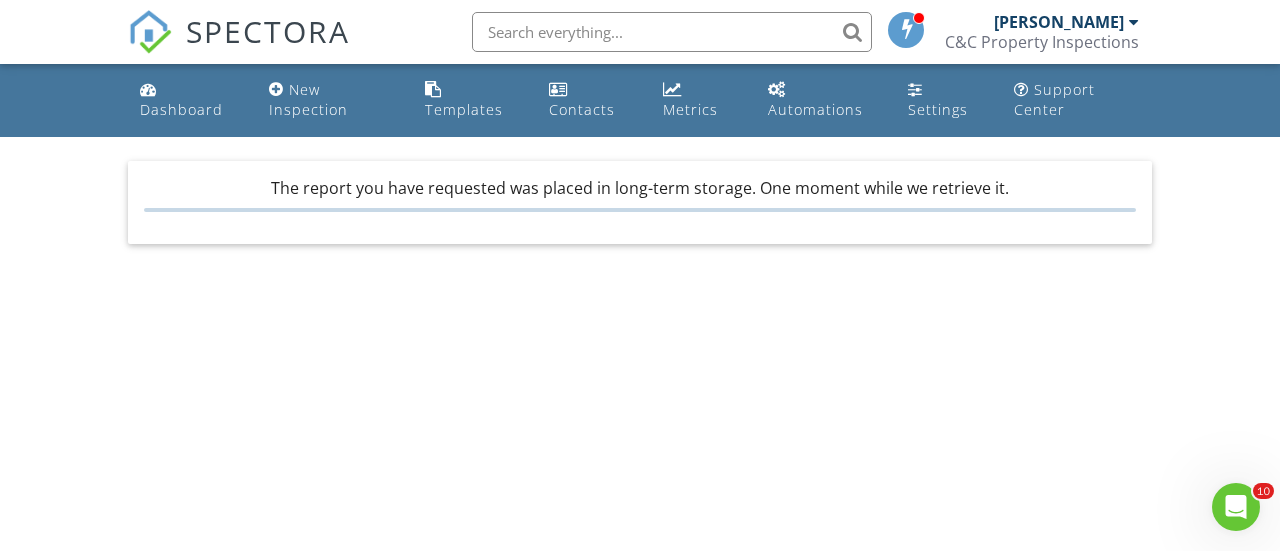drag, startPoint x: 618, startPoint y: 33, endPoint x: 604, endPoint y: 38, distance: 14.866069 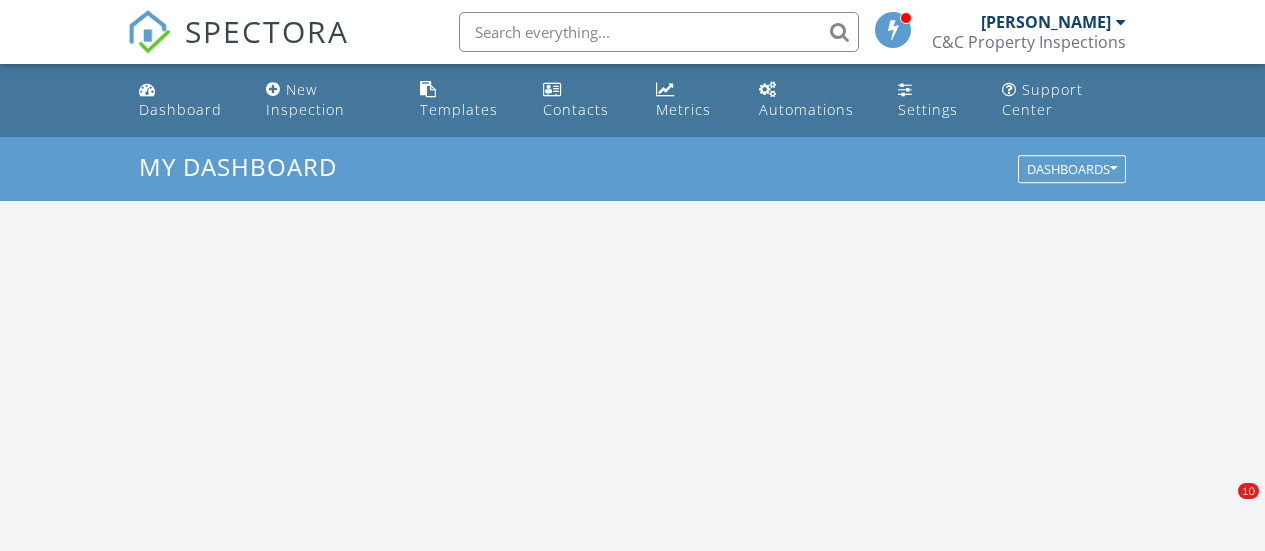 scroll, scrollTop: 0, scrollLeft: 0, axis: both 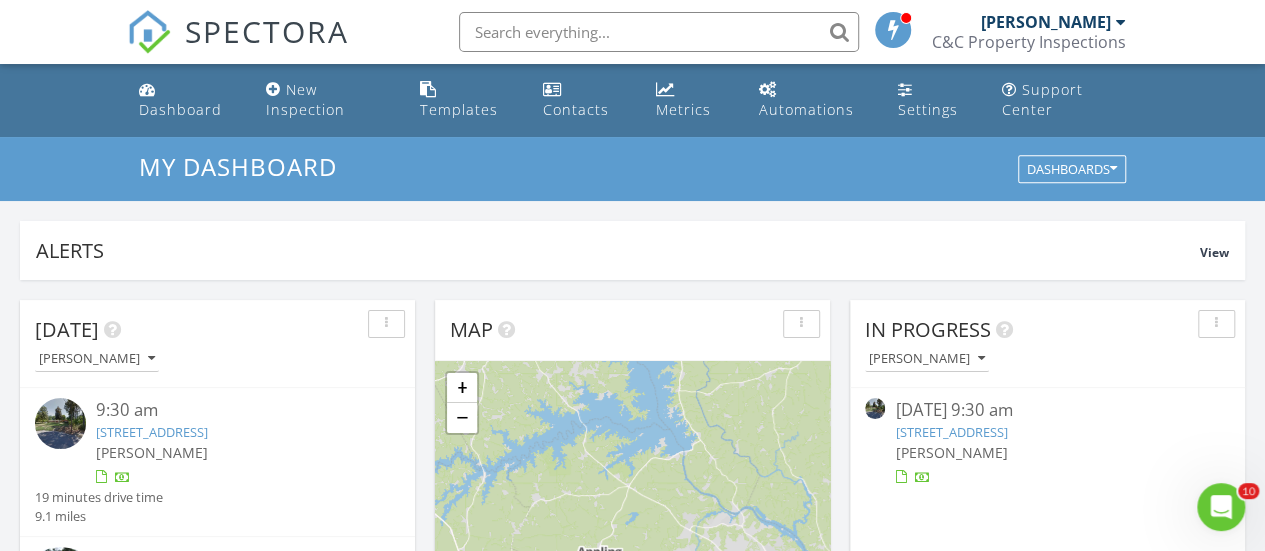 click at bounding box center (659, 32) 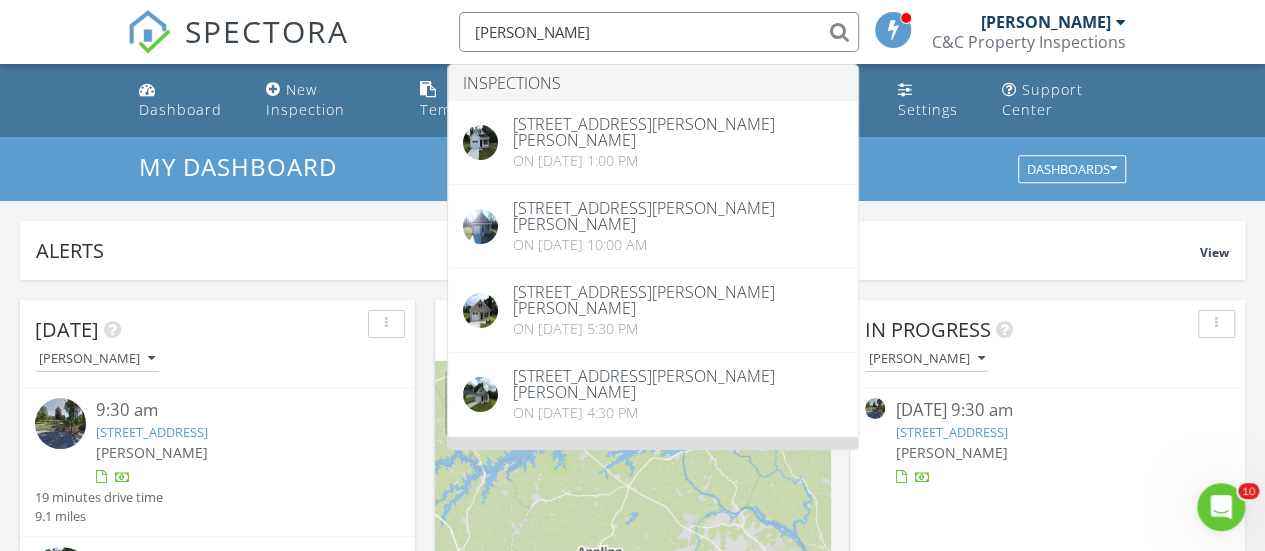 type on "[PERSON_NAME]" 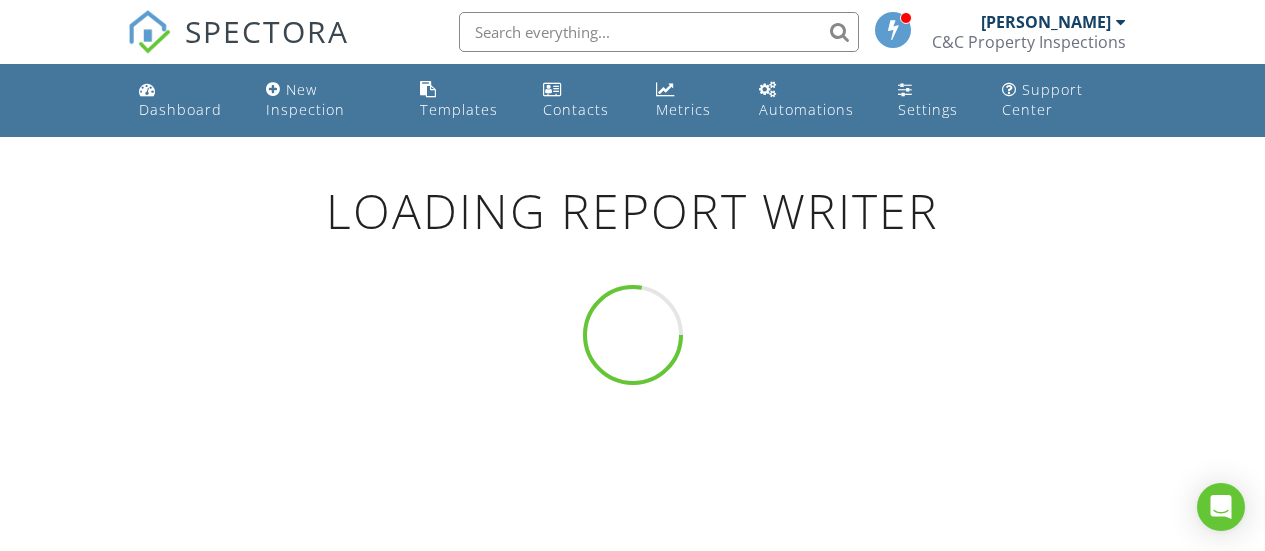 scroll, scrollTop: 0, scrollLeft: 0, axis: both 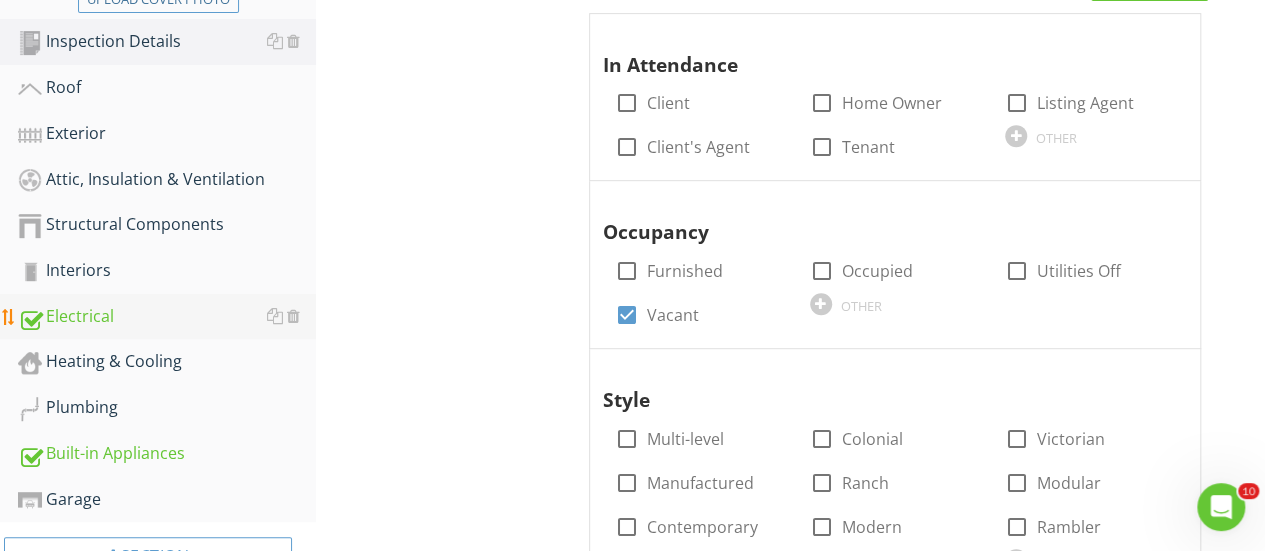 click on "Electrical" at bounding box center [167, 317] 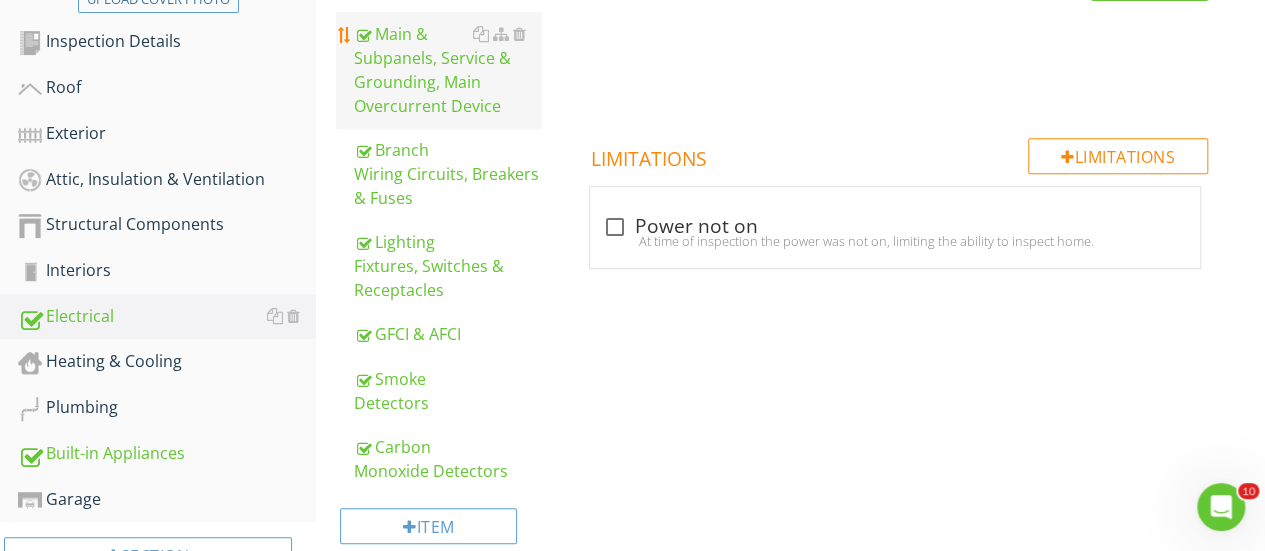 click on "Main & Subpanels, Service & Grounding, Main Overcurrent Device" at bounding box center (447, 70) 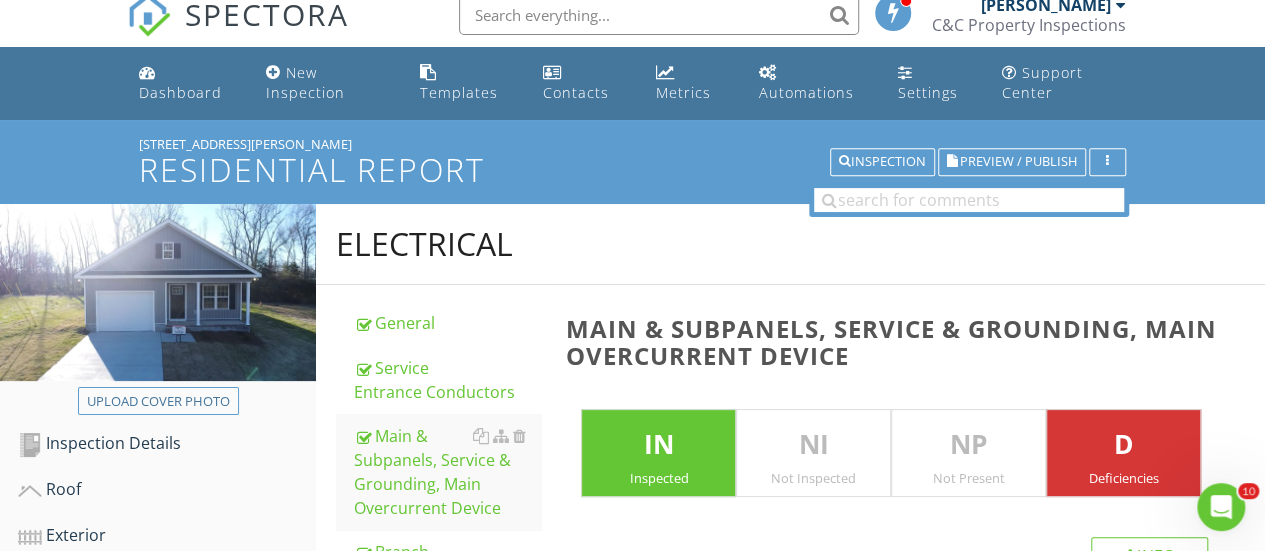 scroll, scrollTop: 14, scrollLeft: 0, axis: vertical 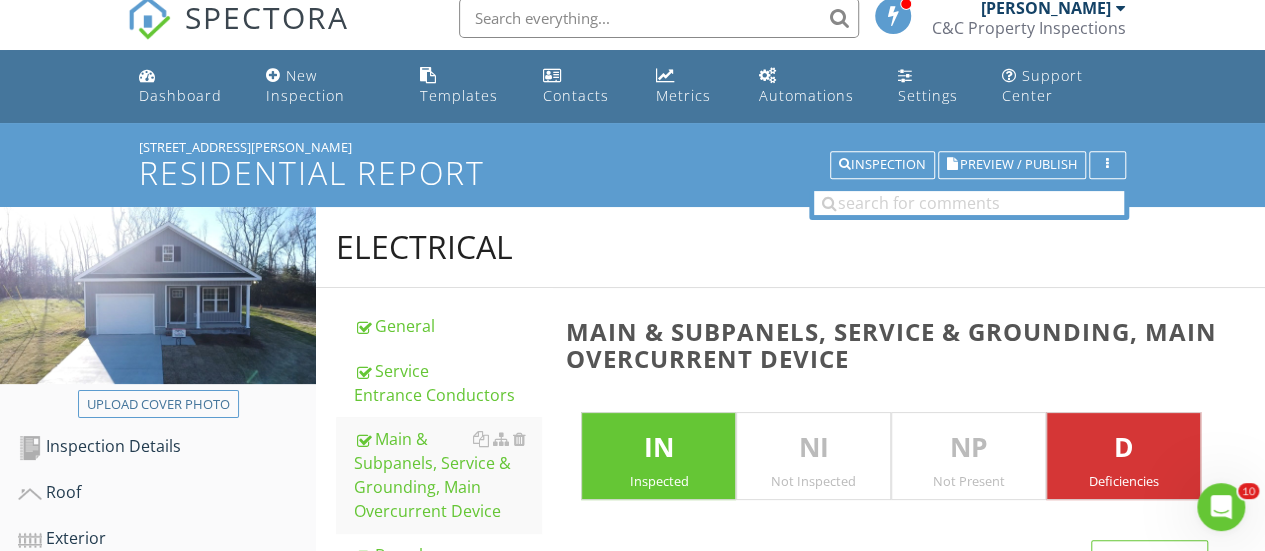 click at bounding box center [659, 18] 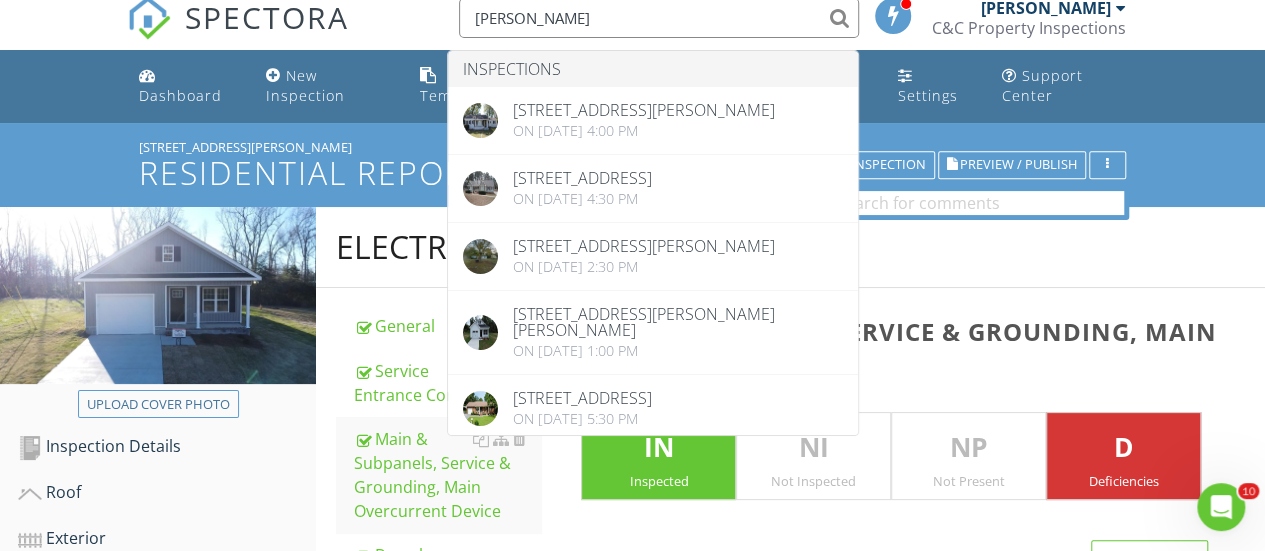 click on "clary" at bounding box center [659, 18] 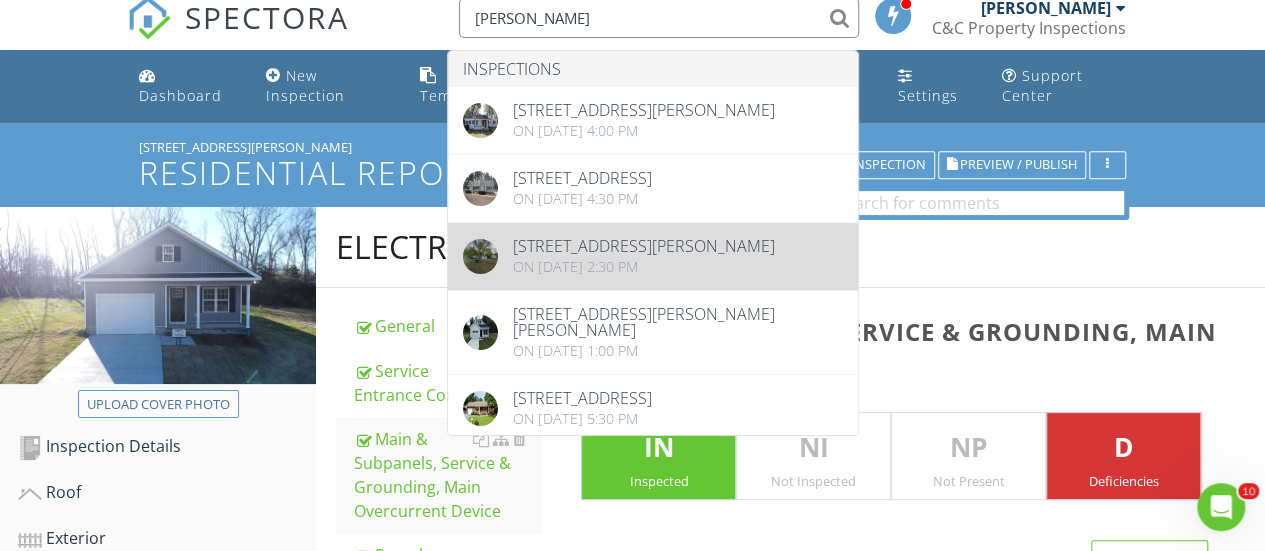 scroll, scrollTop: 0, scrollLeft: 0, axis: both 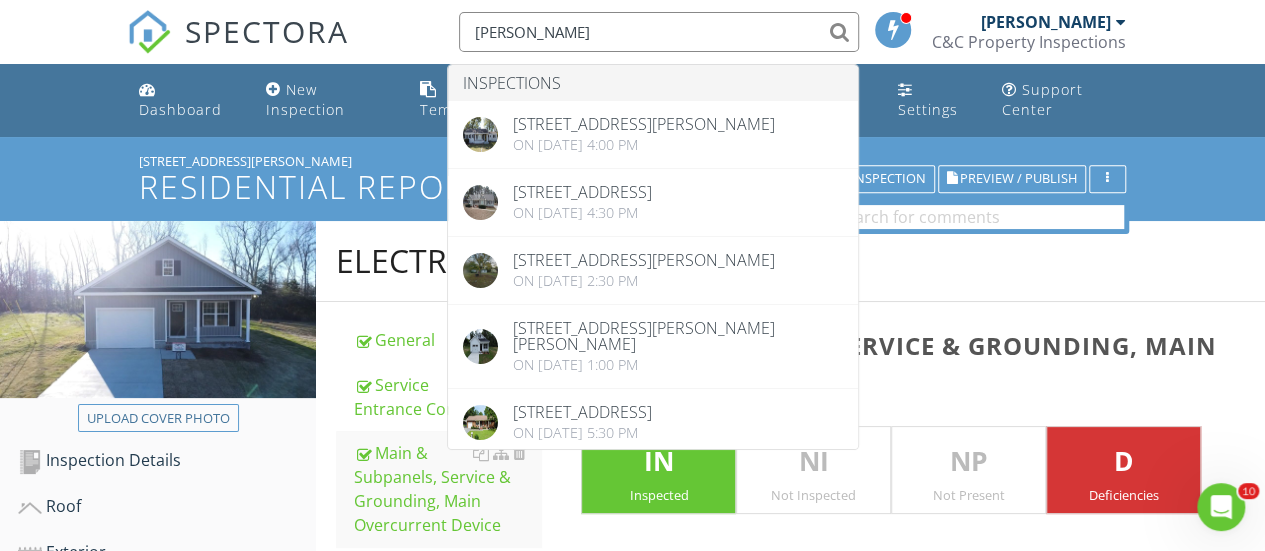 click on "[PERSON_NAME]" at bounding box center (659, 32) 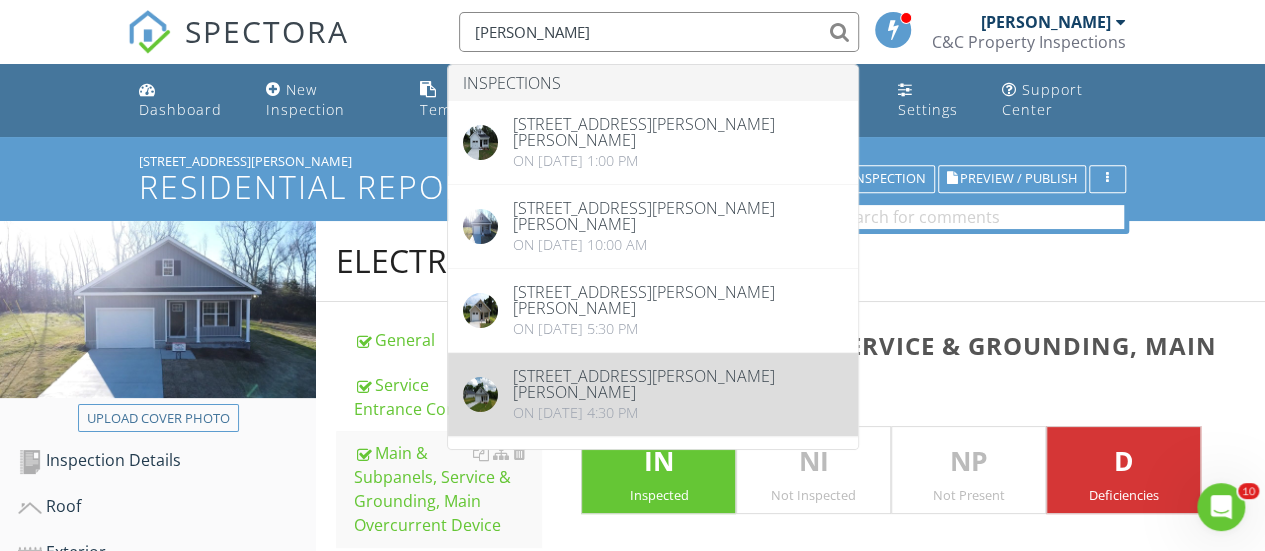scroll, scrollTop: 57, scrollLeft: 0, axis: vertical 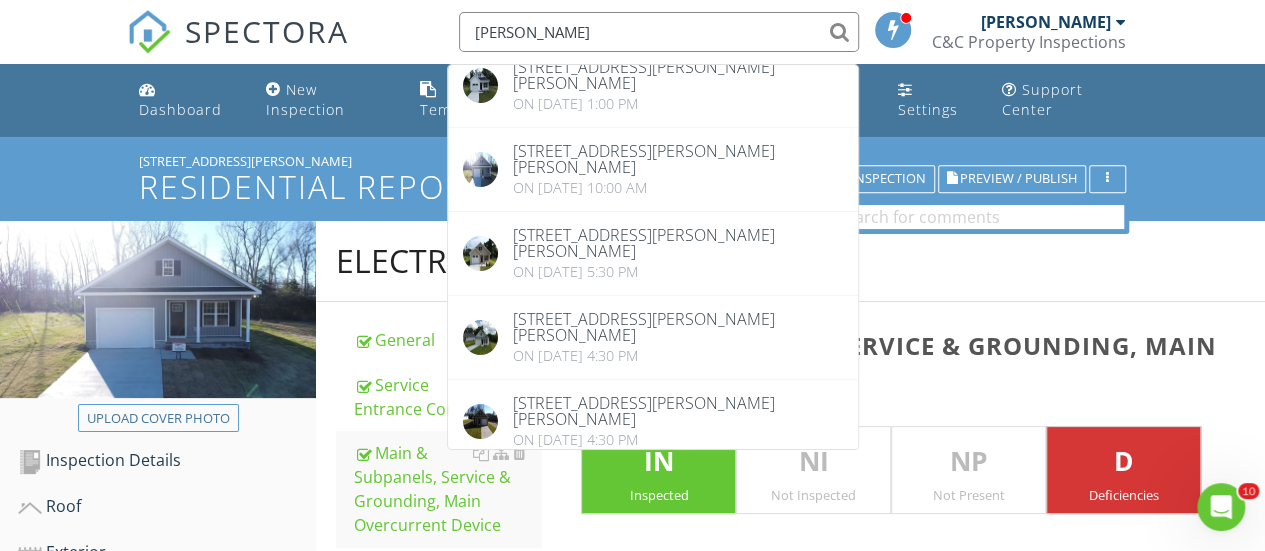 type on "clary" 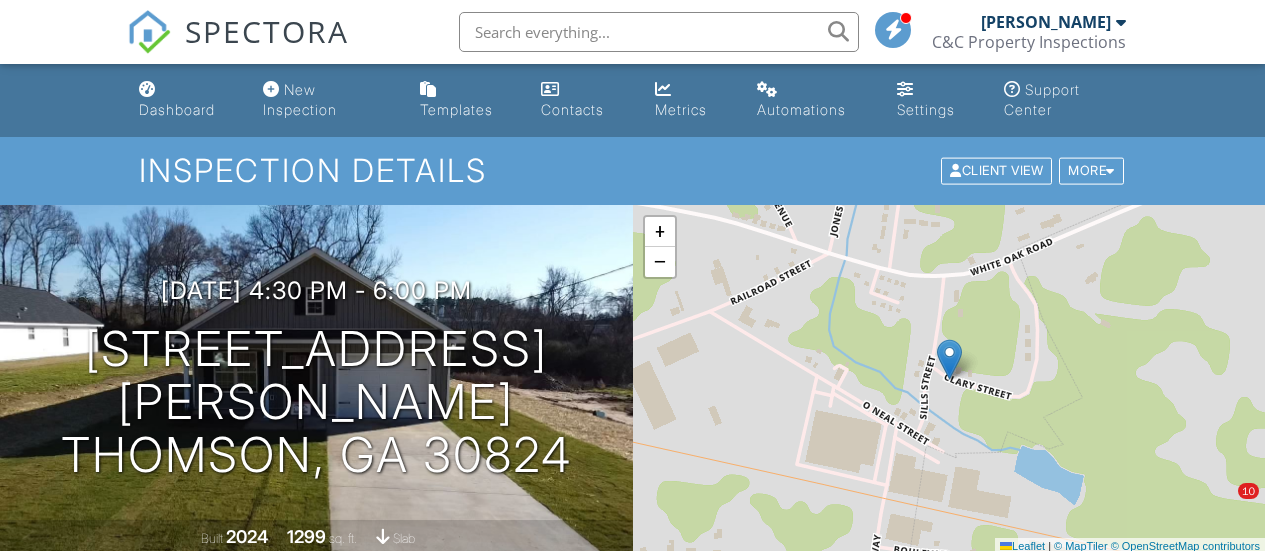 scroll, scrollTop: 0, scrollLeft: 0, axis: both 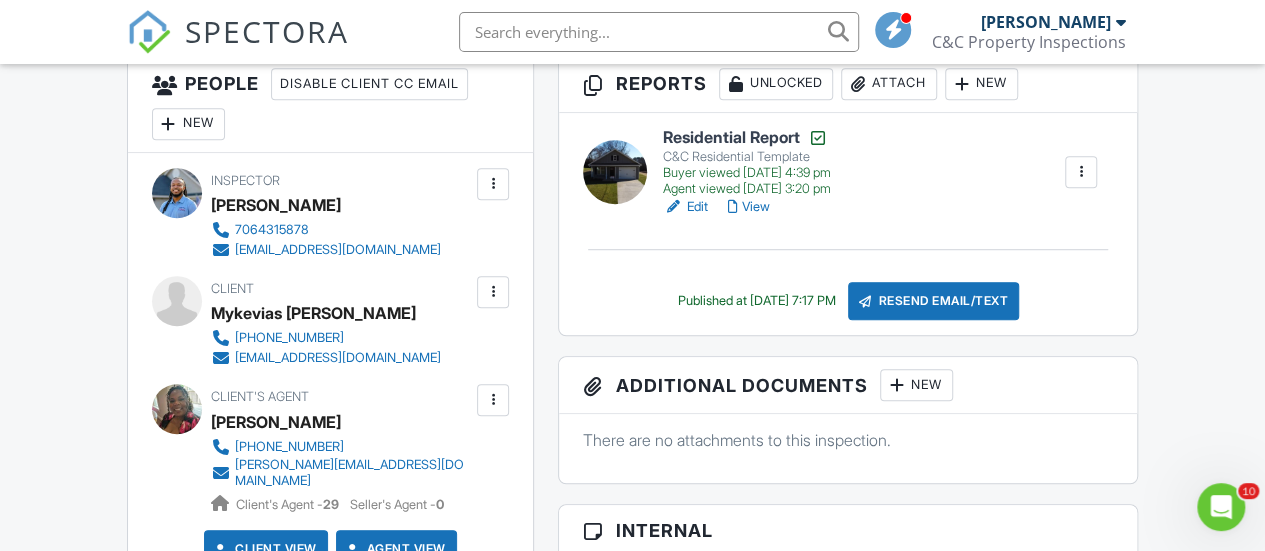 click on "Edit" at bounding box center [685, 207] 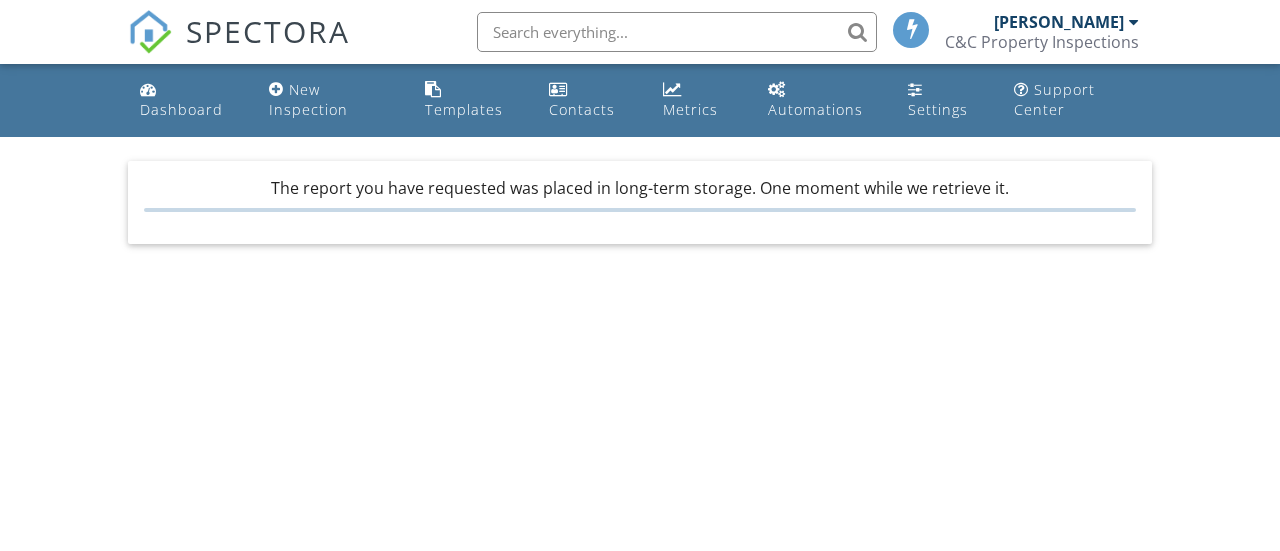 scroll, scrollTop: 0, scrollLeft: 0, axis: both 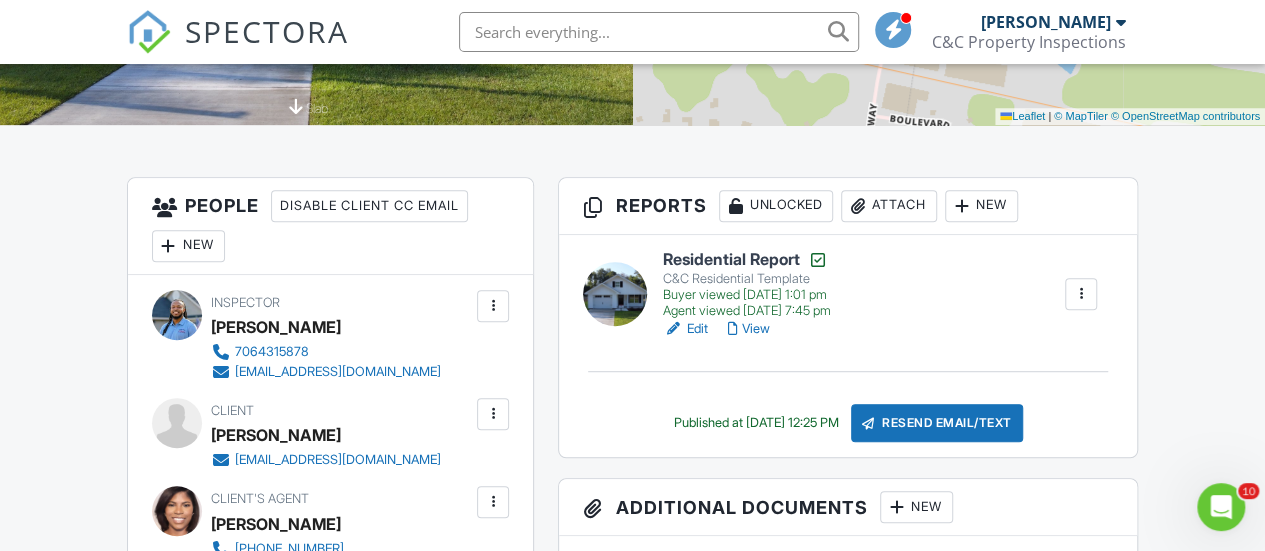 click on "Edit" at bounding box center [685, 329] 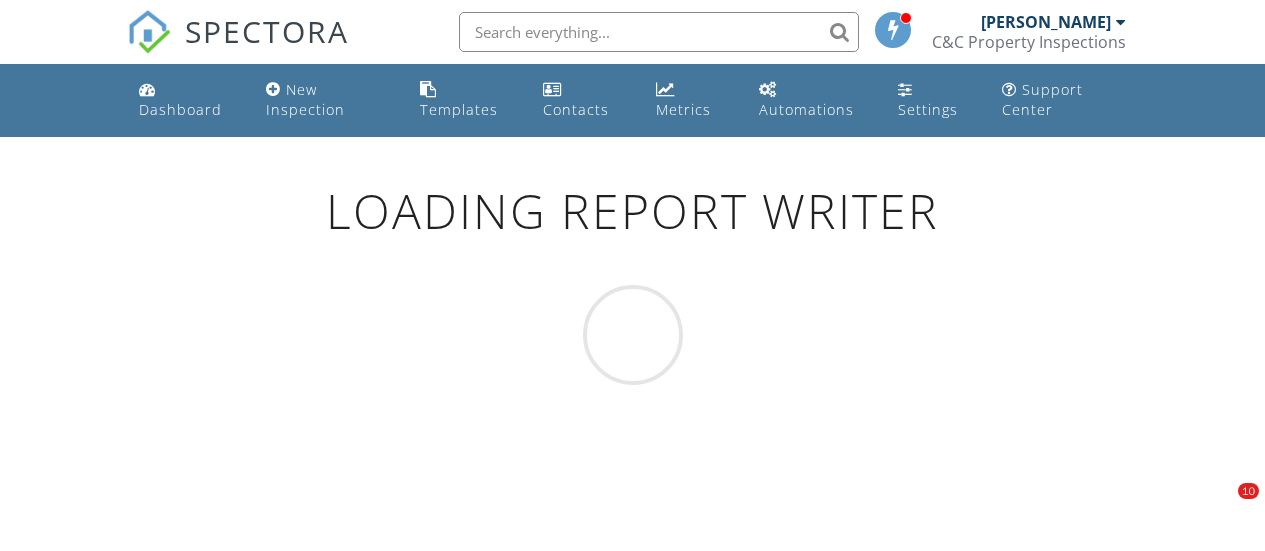scroll, scrollTop: 0, scrollLeft: 0, axis: both 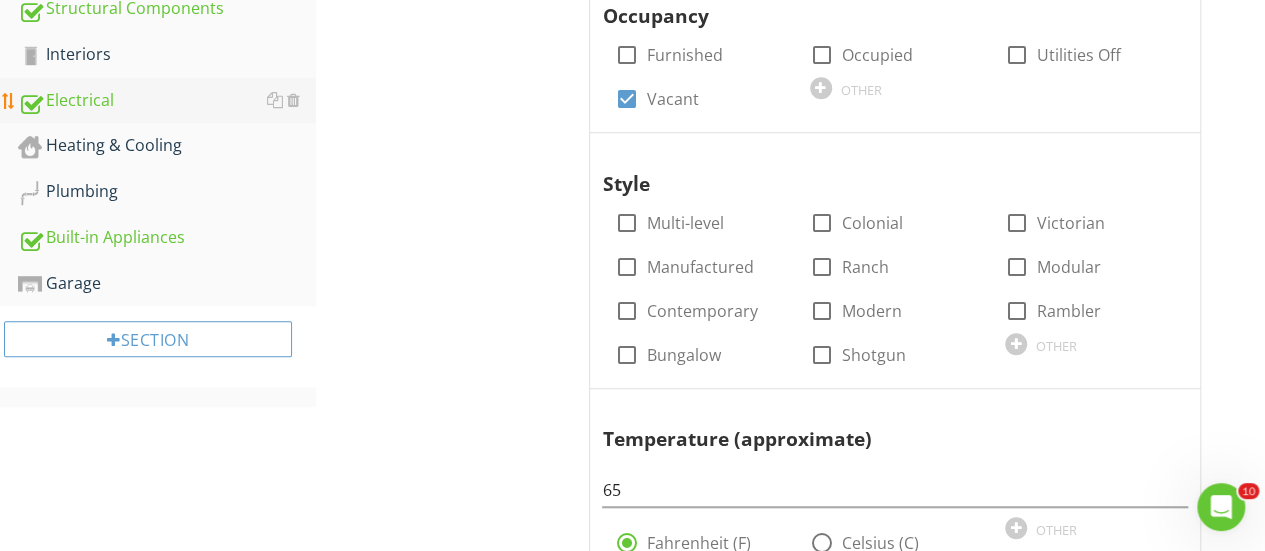 click on "Electrical" at bounding box center [167, 101] 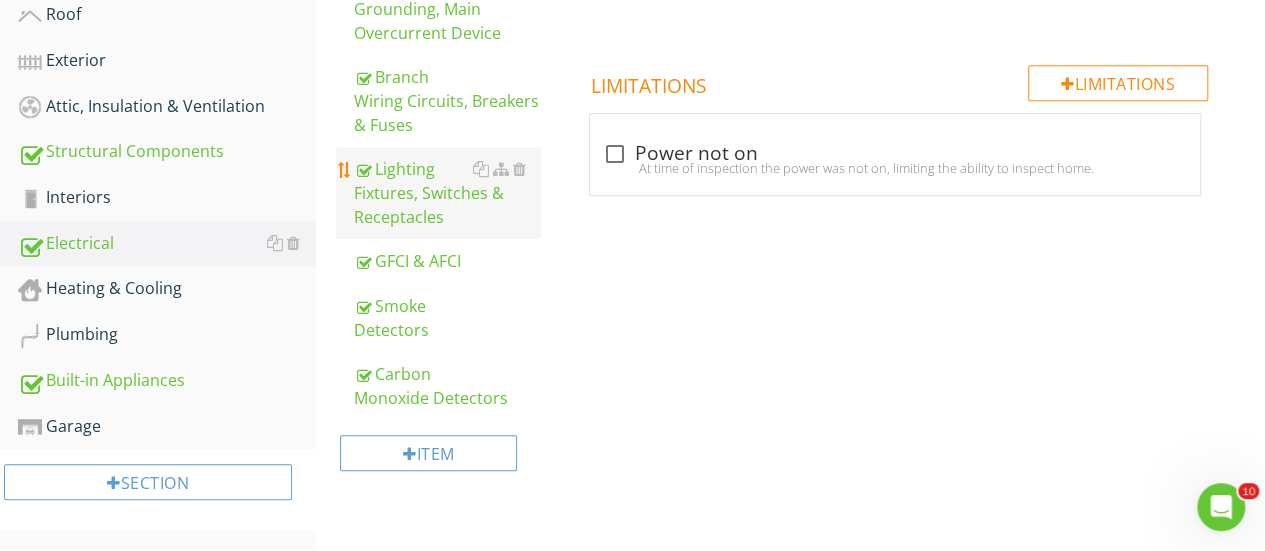 scroll, scrollTop: 490, scrollLeft: 0, axis: vertical 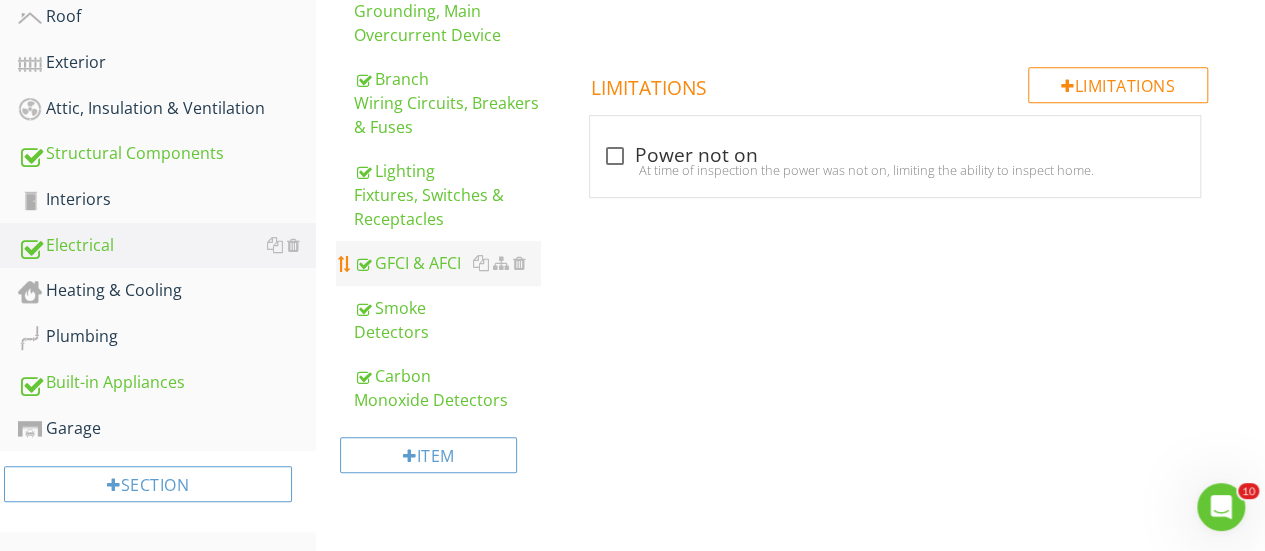 click on "GFCI & AFCI" at bounding box center (447, 263) 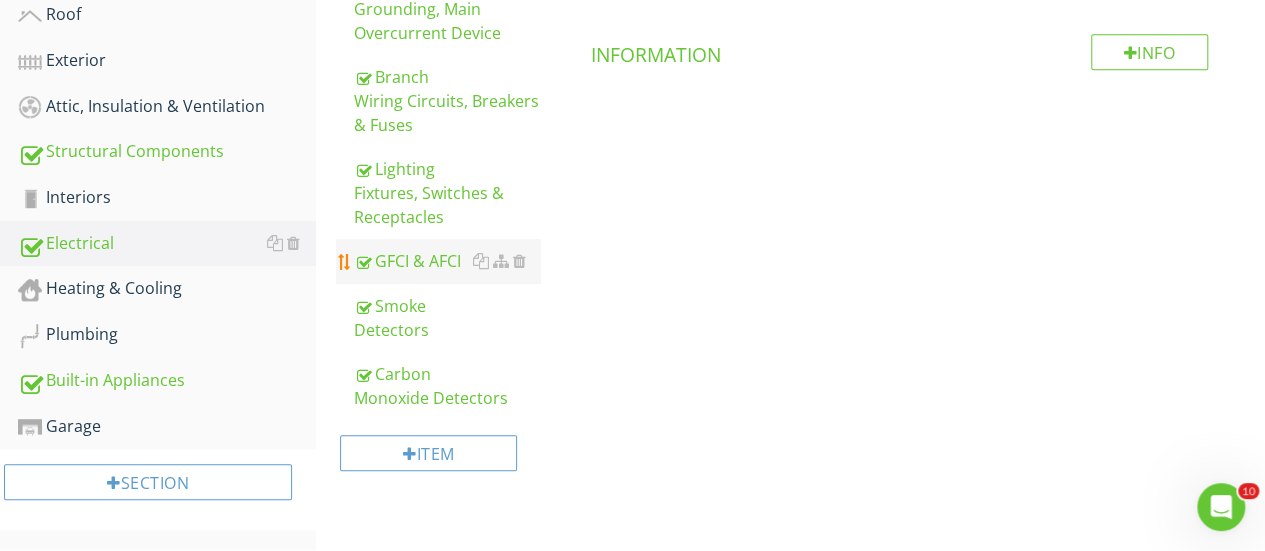 scroll, scrollTop: 490, scrollLeft: 0, axis: vertical 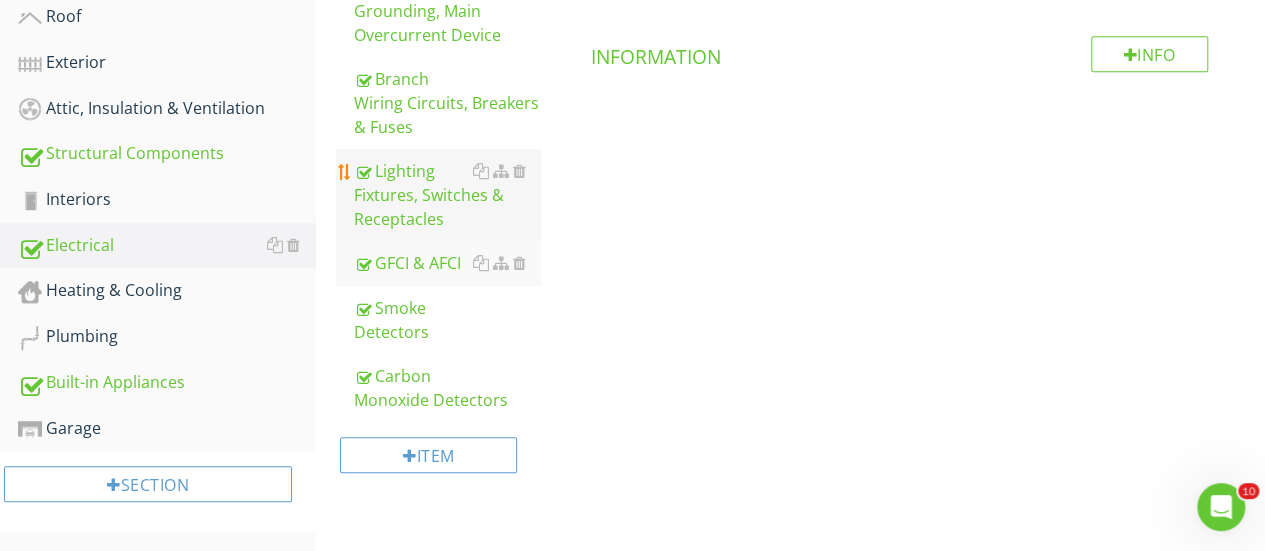 click on "Lighting Fixtures, Switches & Receptacles" at bounding box center (447, 195) 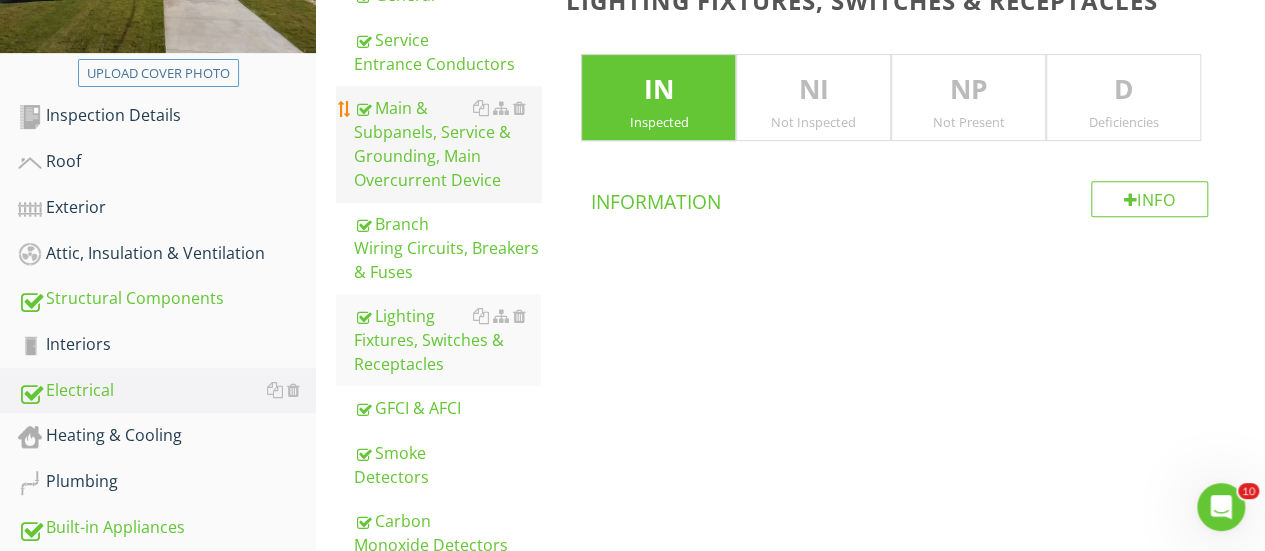 scroll, scrollTop: 344, scrollLeft: 0, axis: vertical 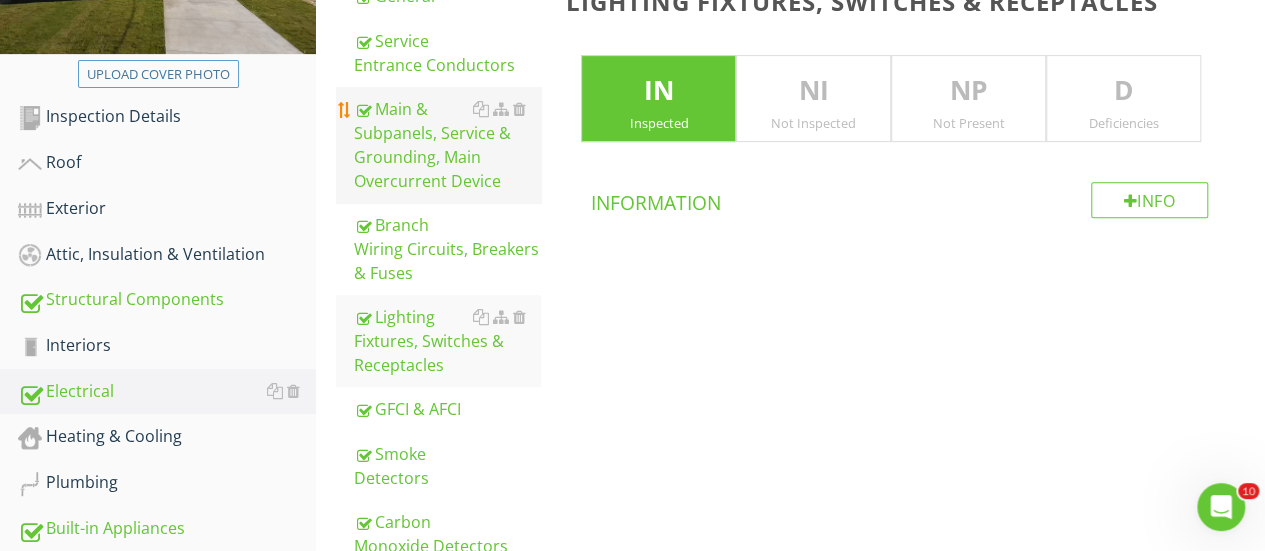 click on "Main & Subpanels, Service & Grounding, Main Overcurrent Device" at bounding box center (447, 145) 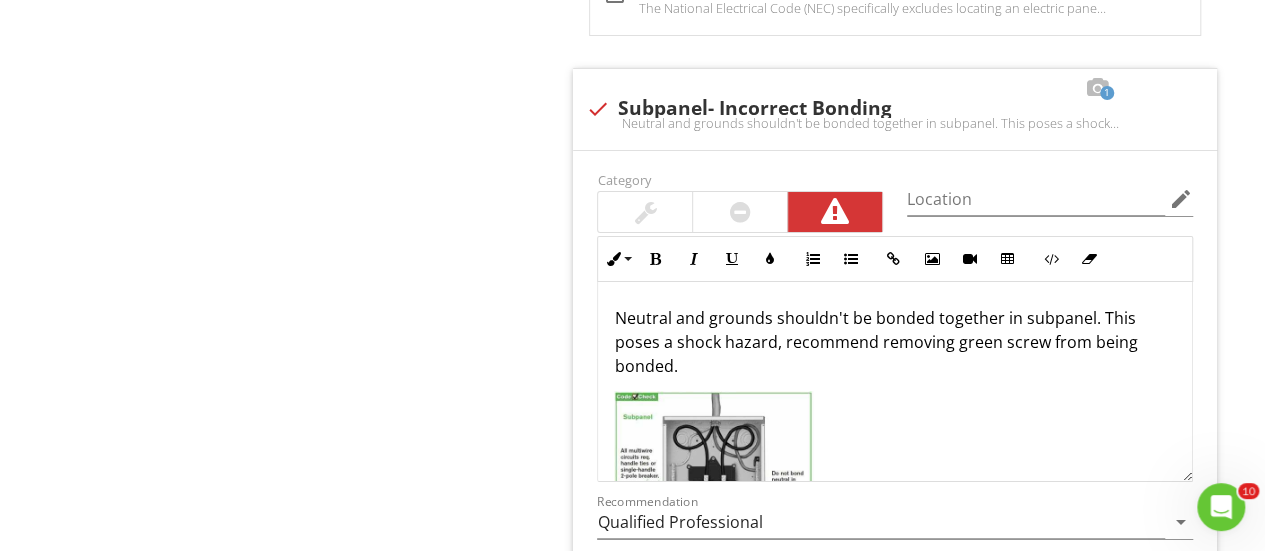scroll, scrollTop: 3656, scrollLeft: 0, axis: vertical 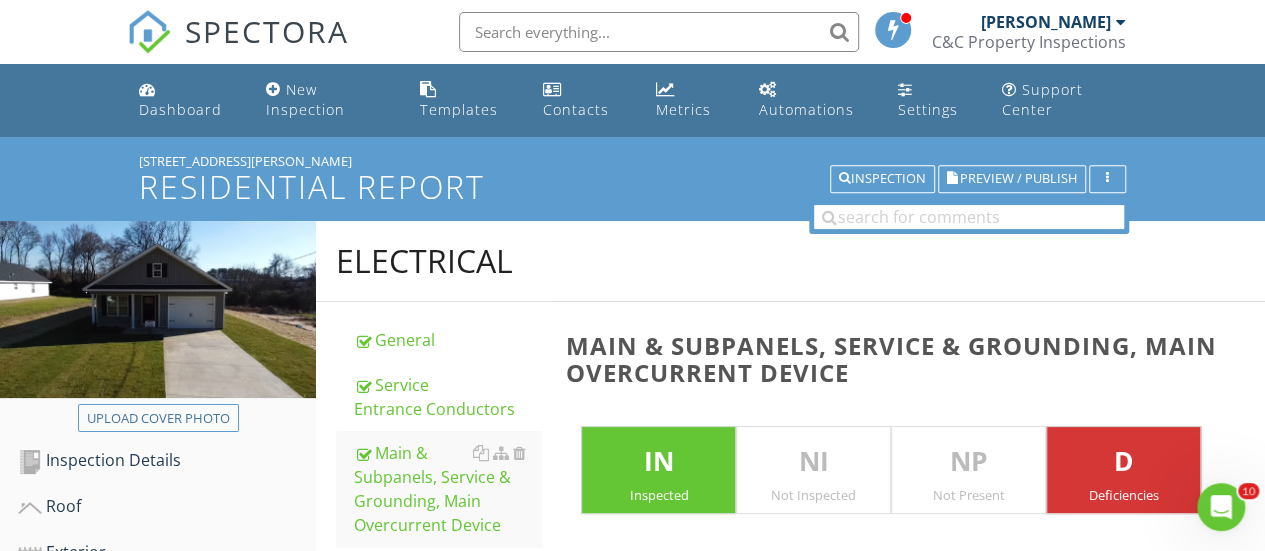 click at bounding box center [659, 32] 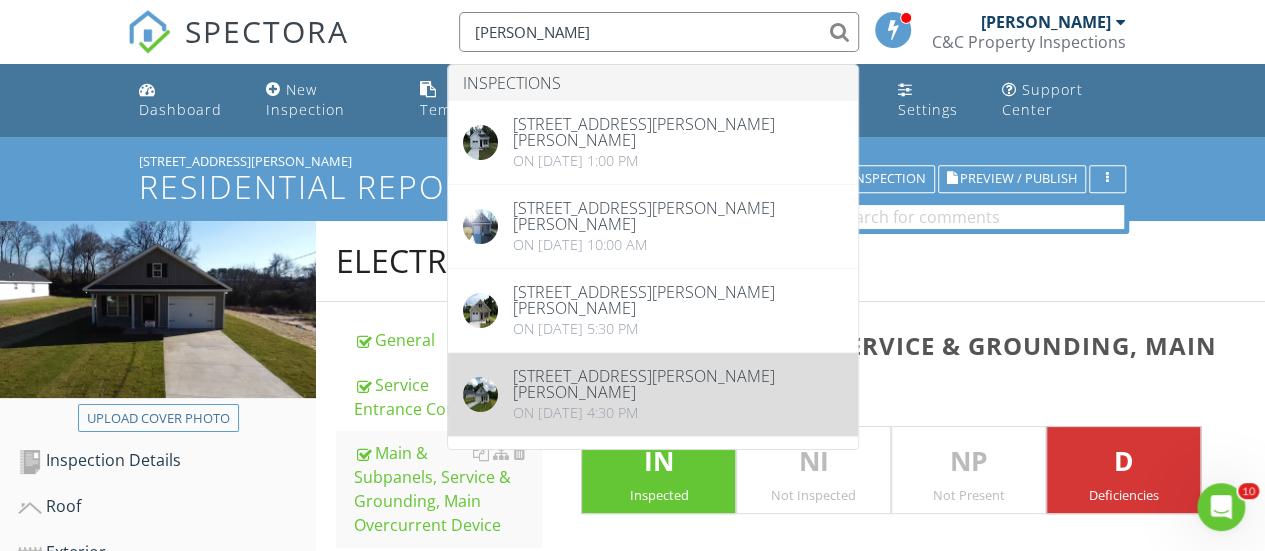 scroll, scrollTop: 57, scrollLeft: 0, axis: vertical 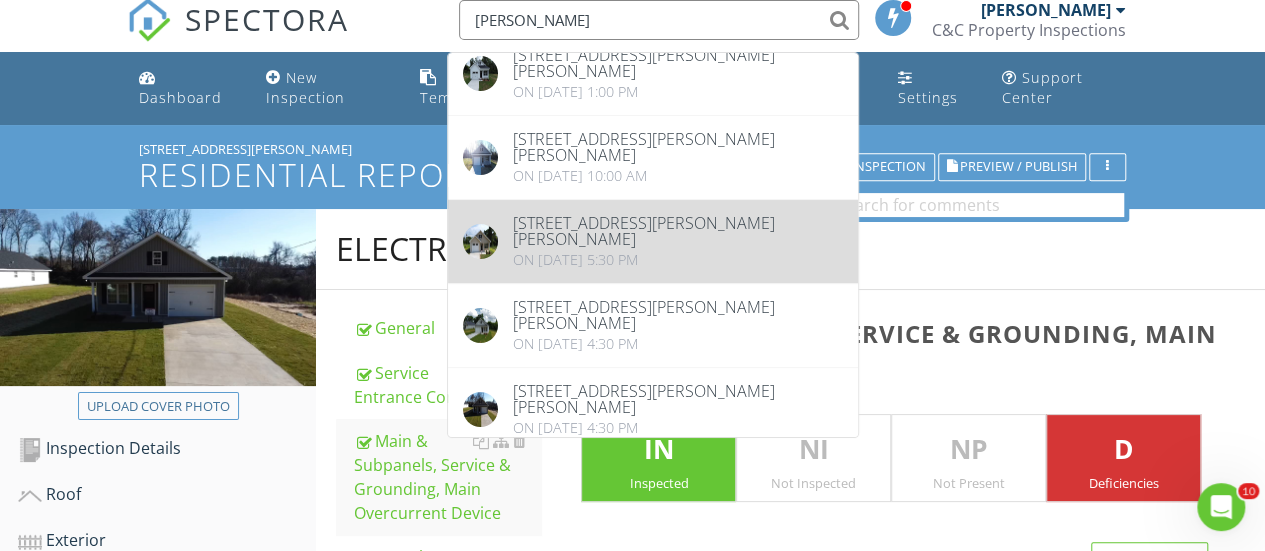 type on "[PERSON_NAME]" 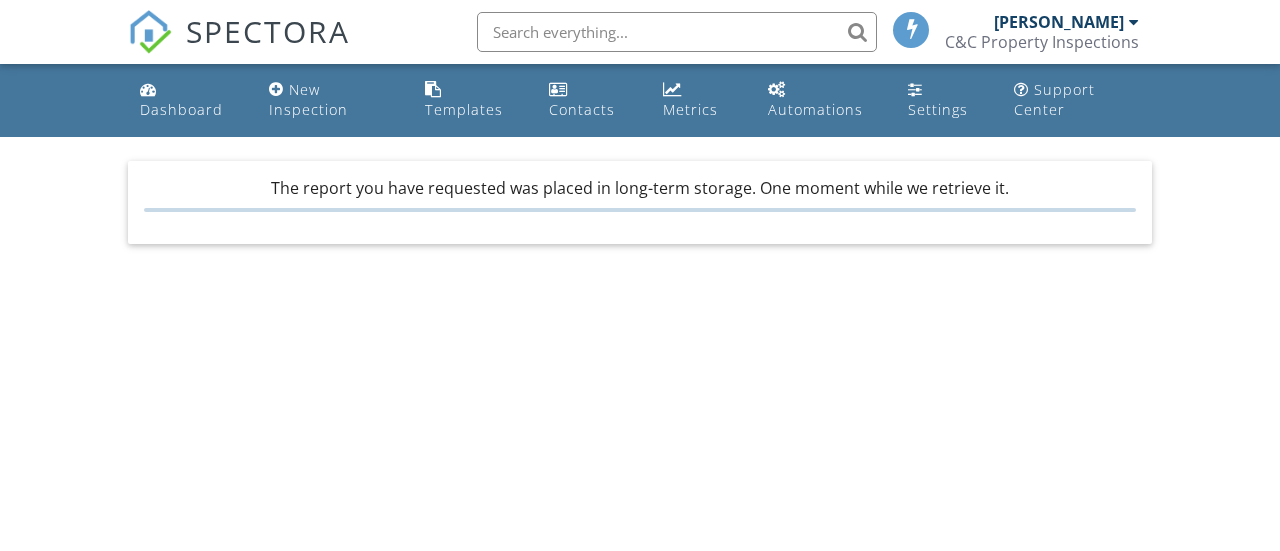 scroll, scrollTop: 0, scrollLeft: 0, axis: both 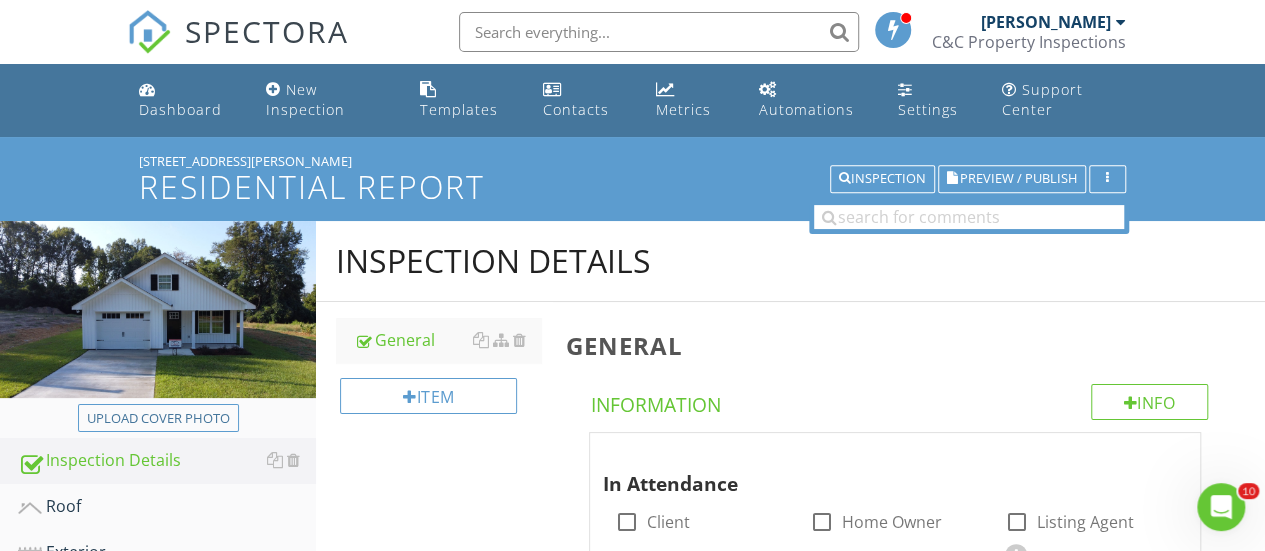 click at bounding box center (659, 32) 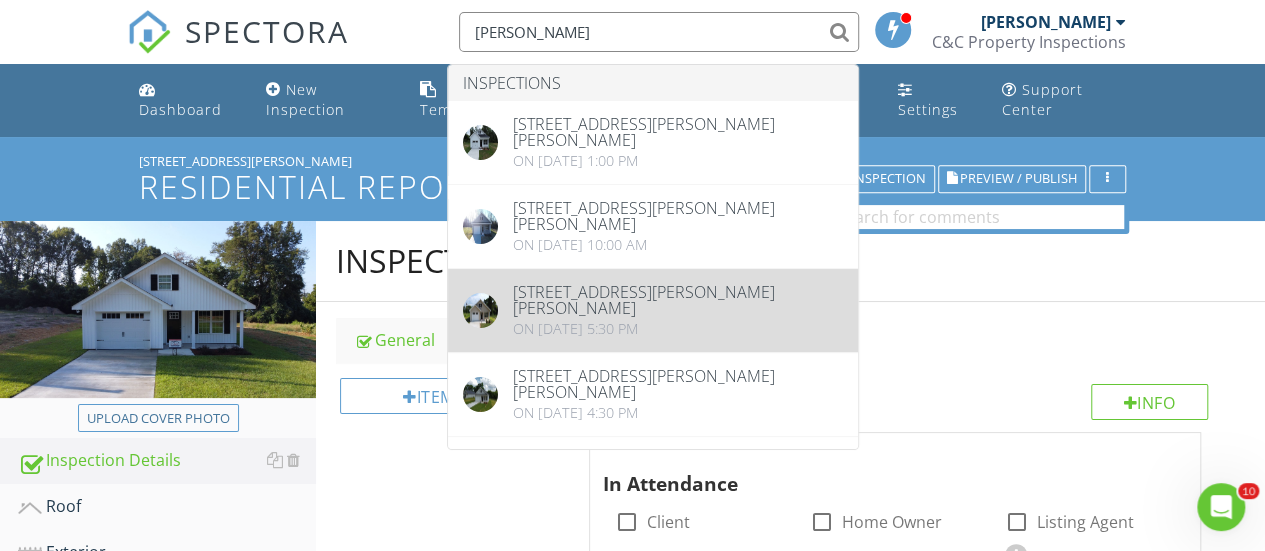 type on "[PERSON_NAME]" 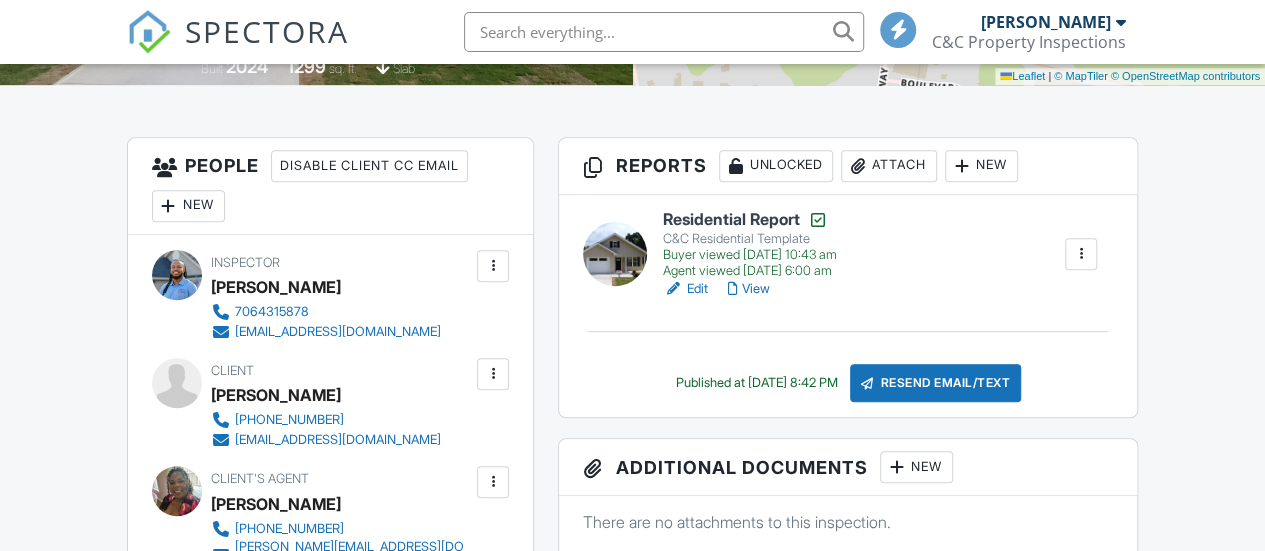 scroll, scrollTop: 470, scrollLeft: 0, axis: vertical 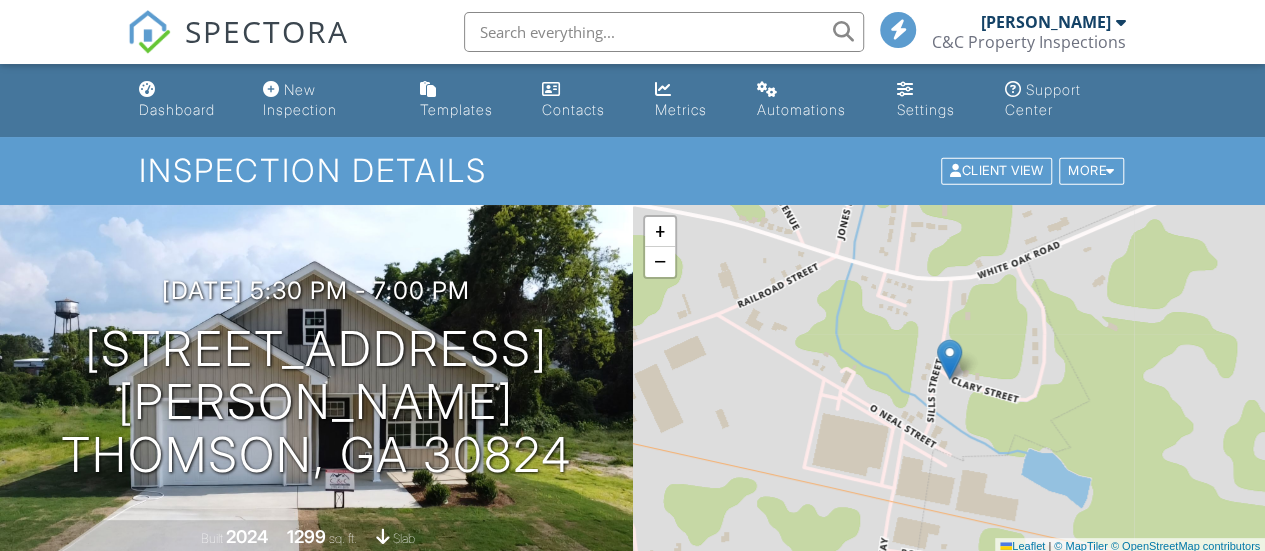 click on "Edit" at bounding box center (685, 759) 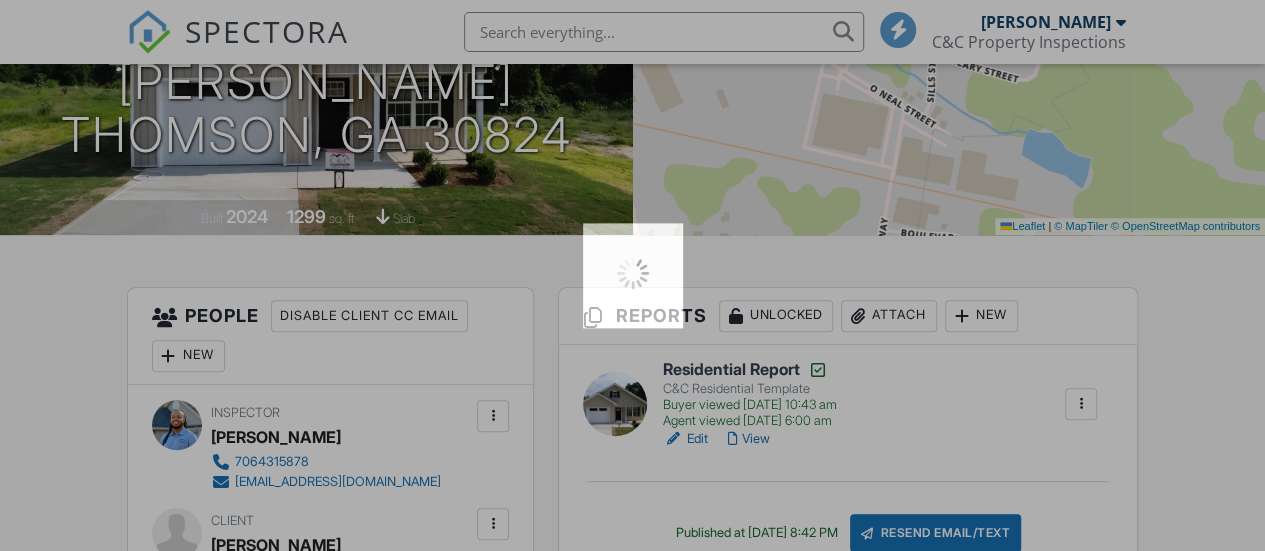 scroll, scrollTop: 0, scrollLeft: 0, axis: both 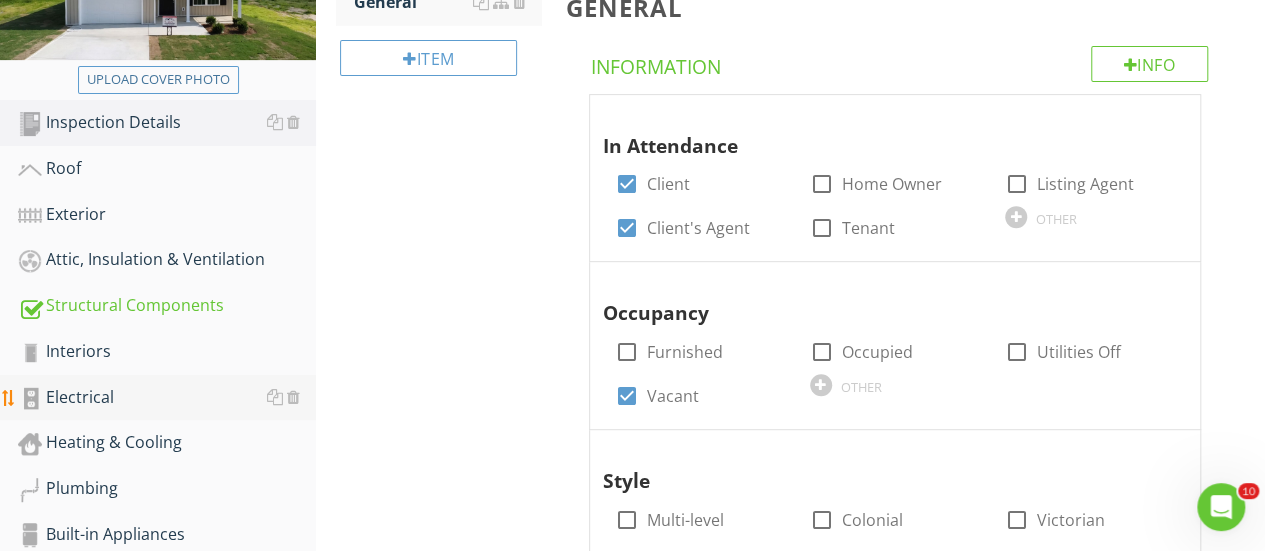 click on "Electrical" at bounding box center [167, 398] 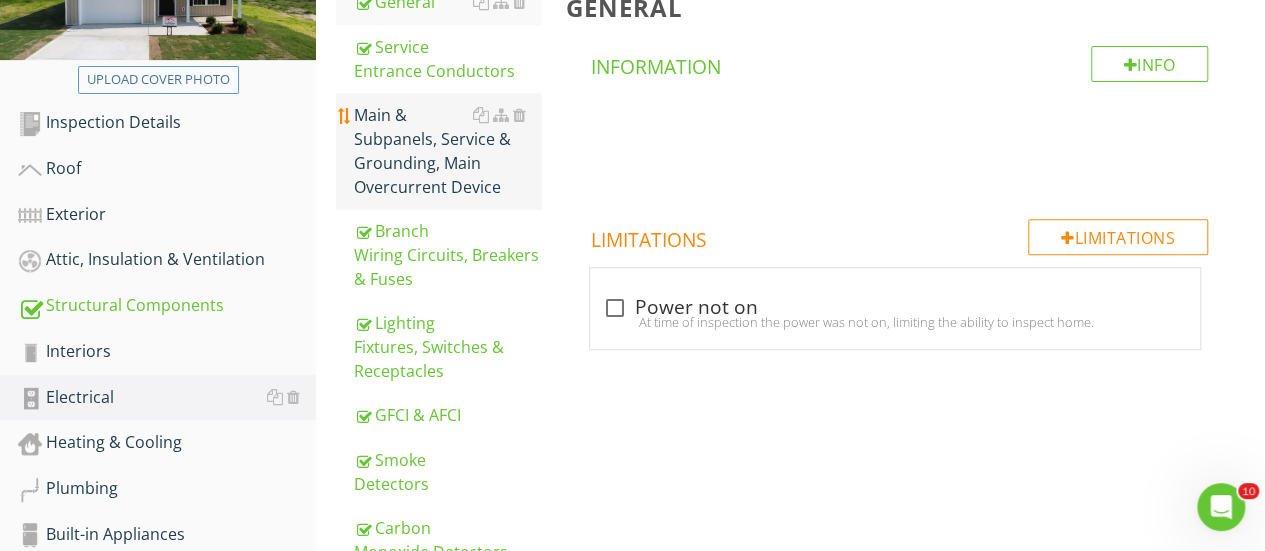 click on "Main & Subpanels, Service & Grounding, Main Overcurrent Device" at bounding box center [447, 151] 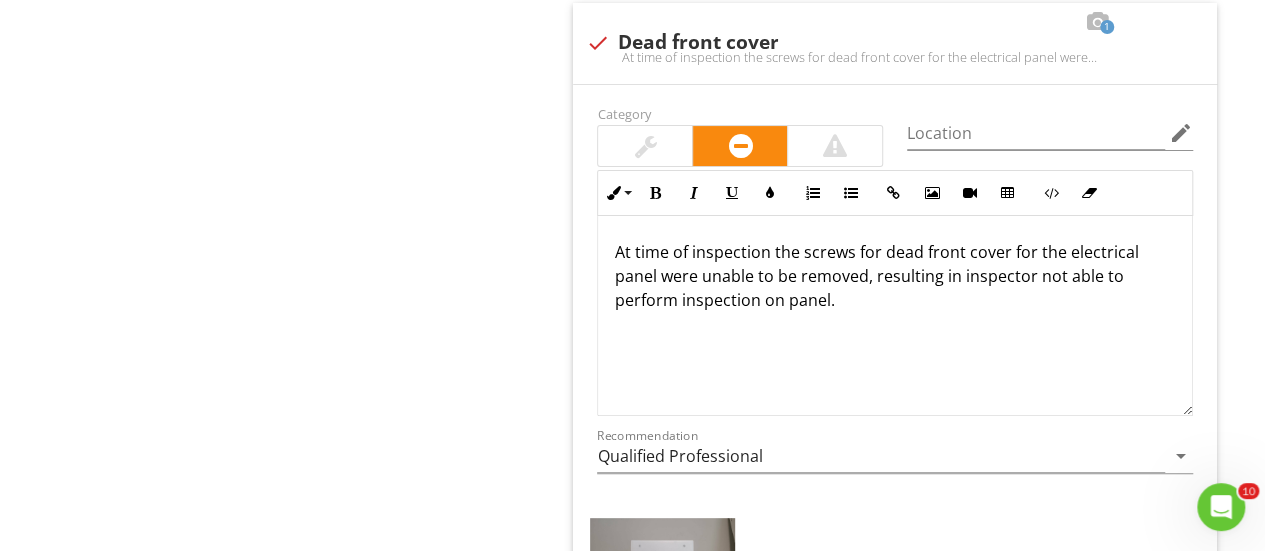 scroll, scrollTop: 3920, scrollLeft: 0, axis: vertical 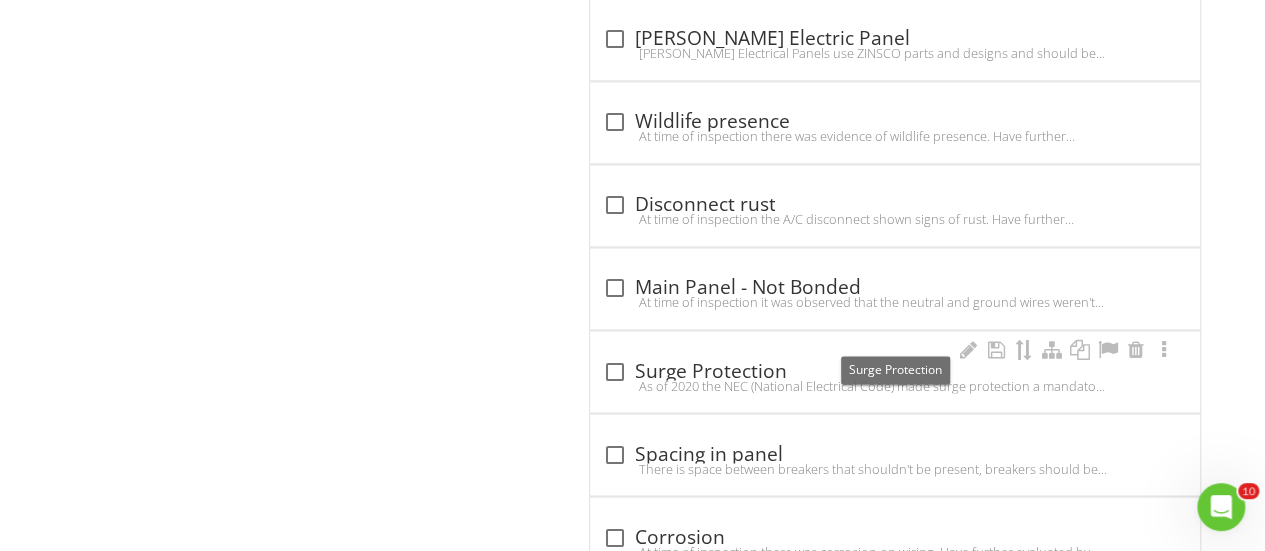 click at bounding box center [614, 371] 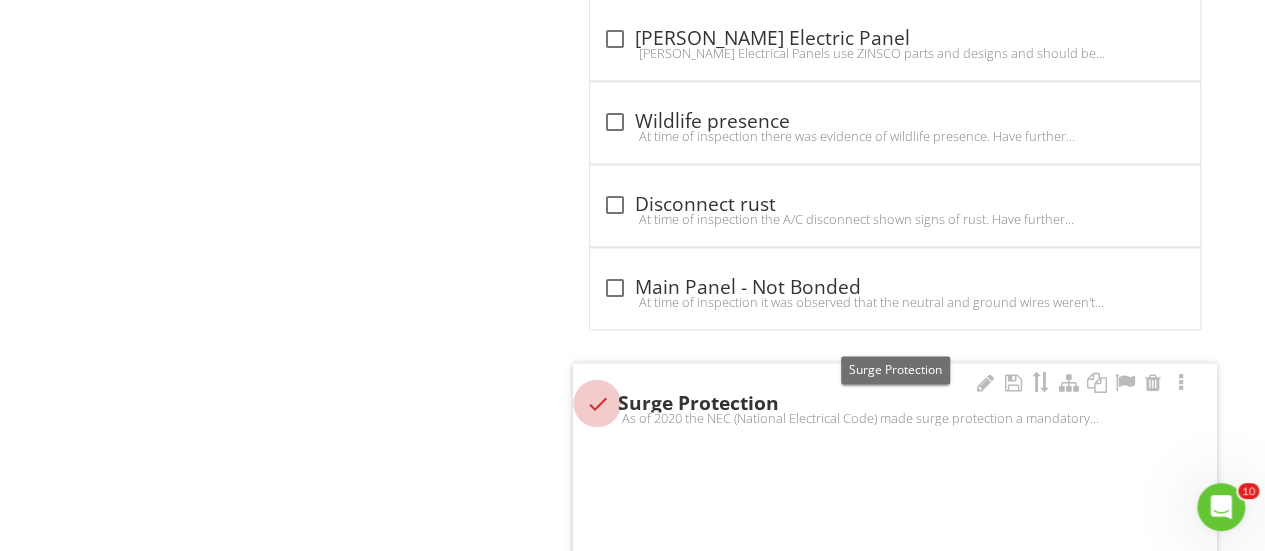 checkbox on "true" 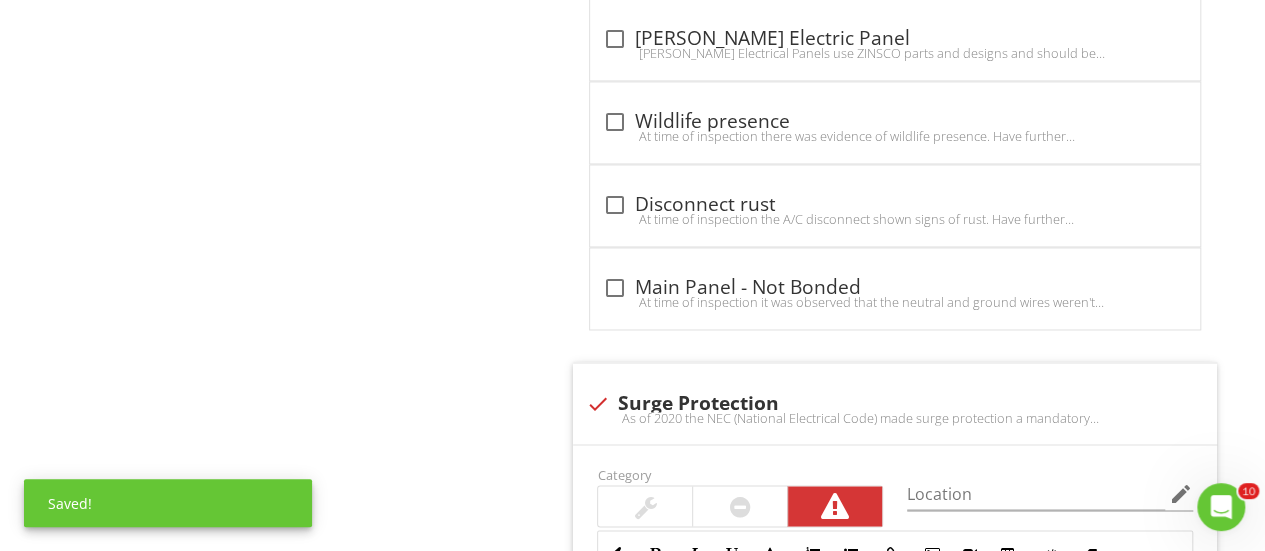 click on "Electrical
General
Service Entrance Conductors
Main & Subpanels, Service & Grounding, Main Overcurrent Device
Branch Wiring Circuits, Breakers & Fuses
Lighting Fixtures, Switches & Receptacles
GFCI & AFCI
Smoke Detectors
[MEDICAL_DATA] Detectors
Item
Main & Subpanels, Service & Grounding, Main Overcurrent Device
IN   Inspected NI   Not Inspected NP   Not Present D   Deficiencies
Info
Information                 3
Main Panel Location
check_box_outline_blank Hallway   check_box_outline_blank Left   check_box_outline_blank Garage   check_box_outline_blank Right   check_box_outline_blank Front   Back   Basement" at bounding box center (790, -1642) 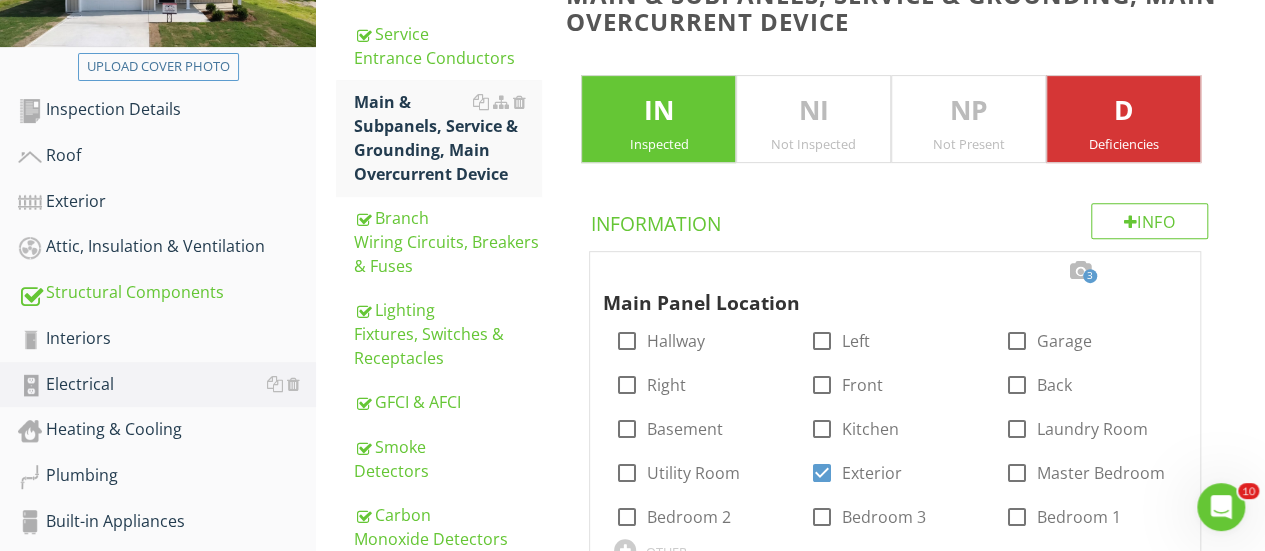 scroll, scrollTop: 0, scrollLeft: 0, axis: both 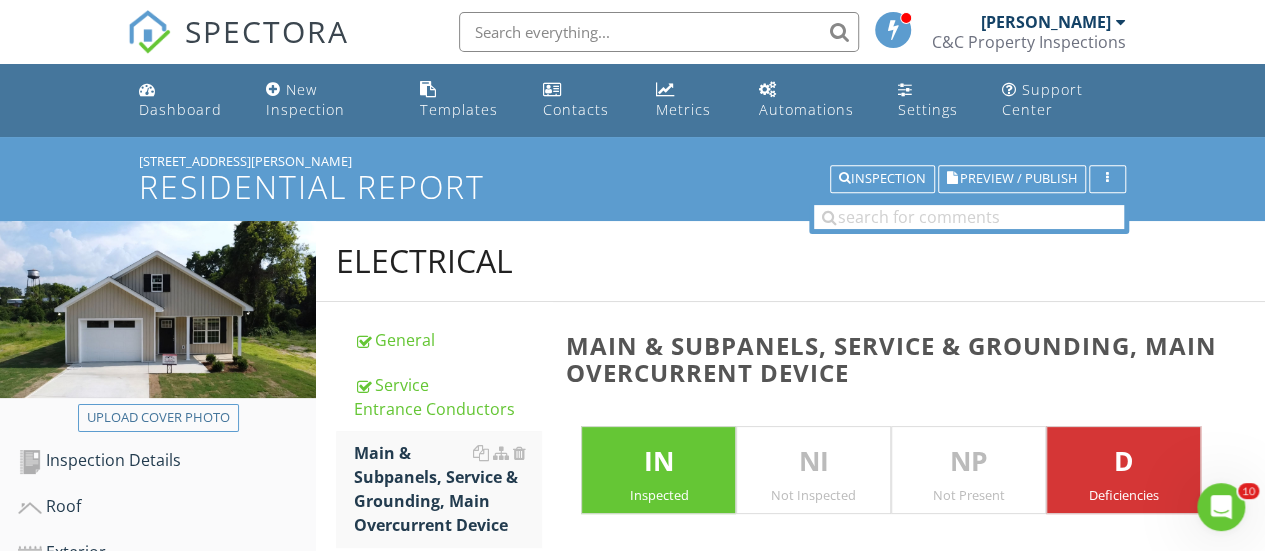 click at bounding box center (659, 32) 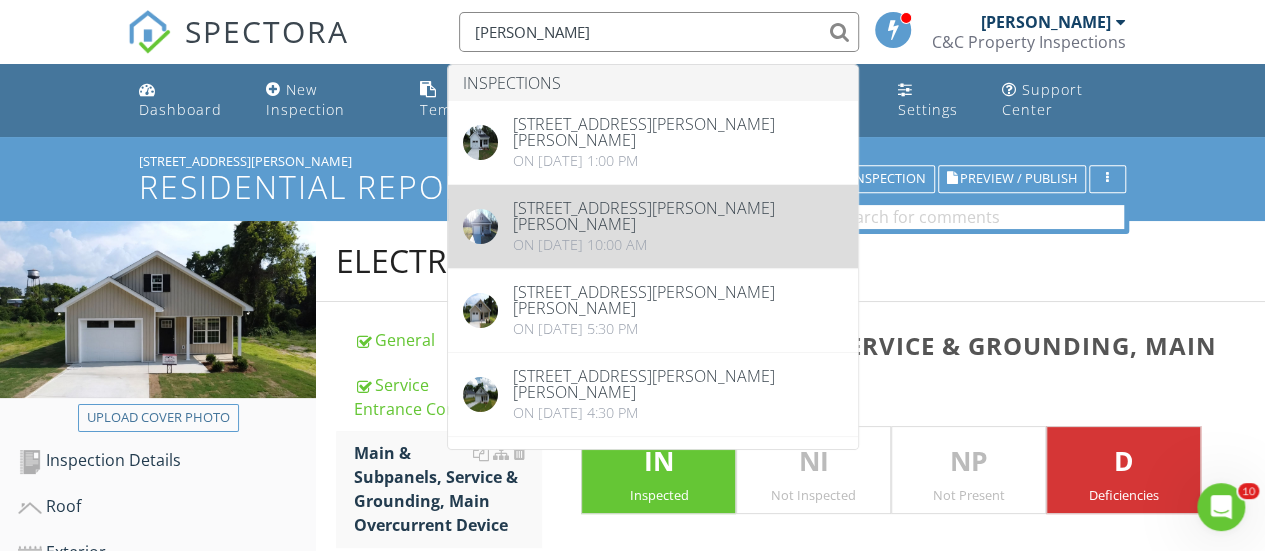 type on "clary" 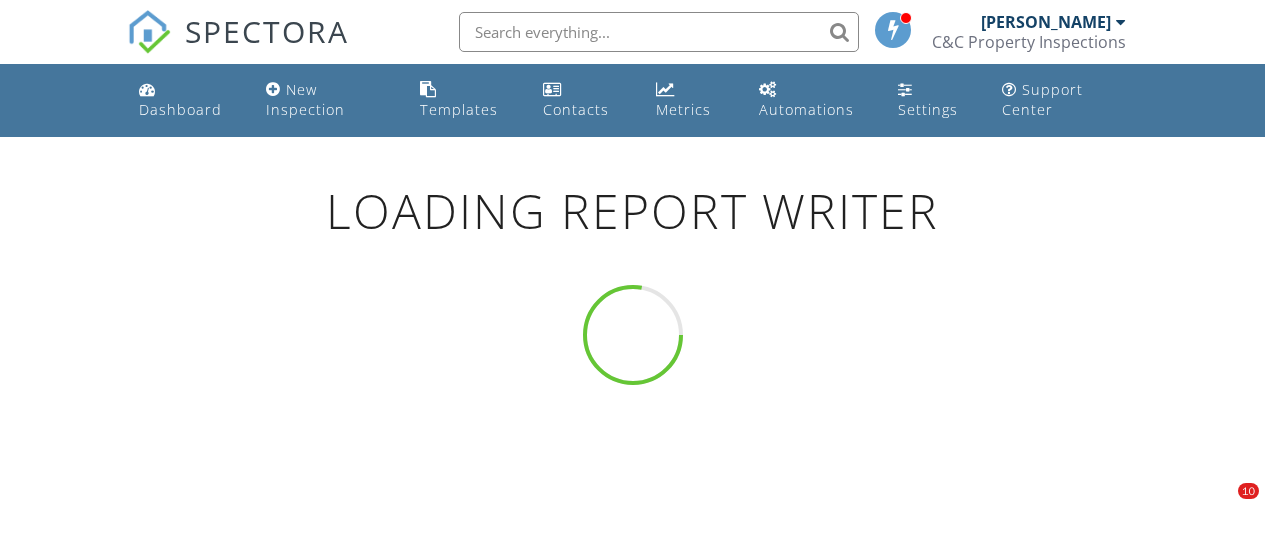 scroll, scrollTop: 0, scrollLeft: 0, axis: both 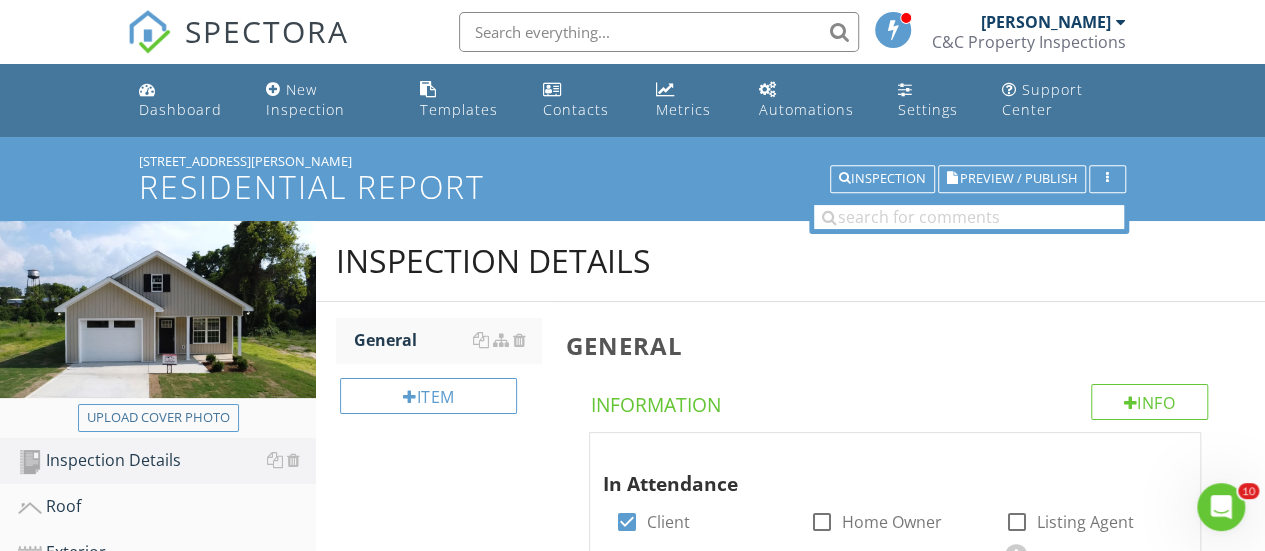 click at bounding box center [659, 32] 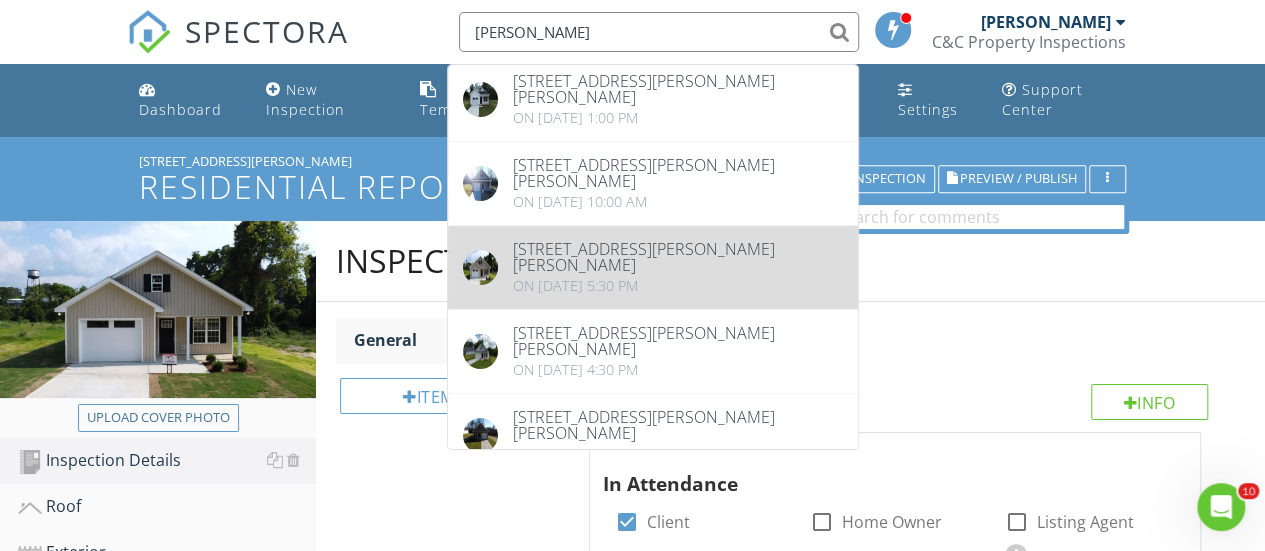 scroll, scrollTop: 57, scrollLeft: 0, axis: vertical 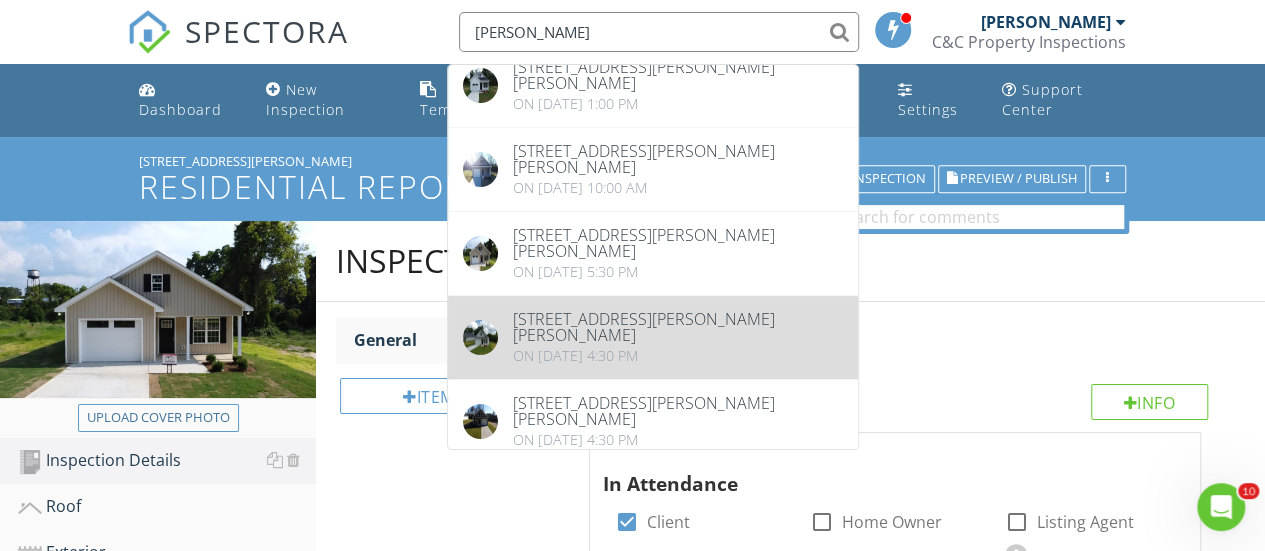 type on "clary" 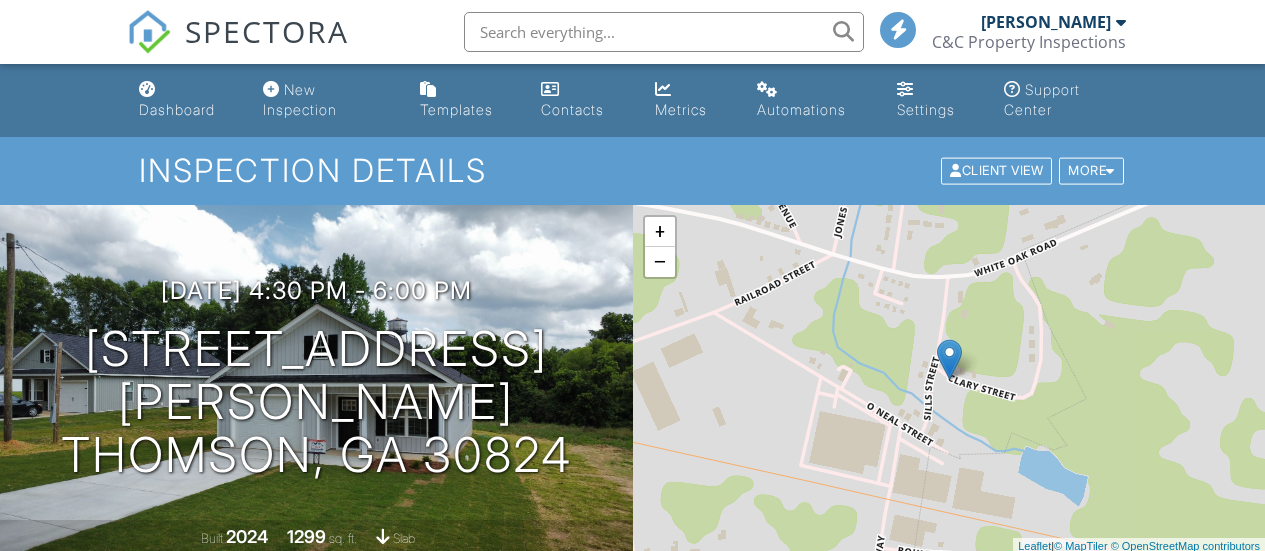 scroll, scrollTop: 0, scrollLeft: 0, axis: both 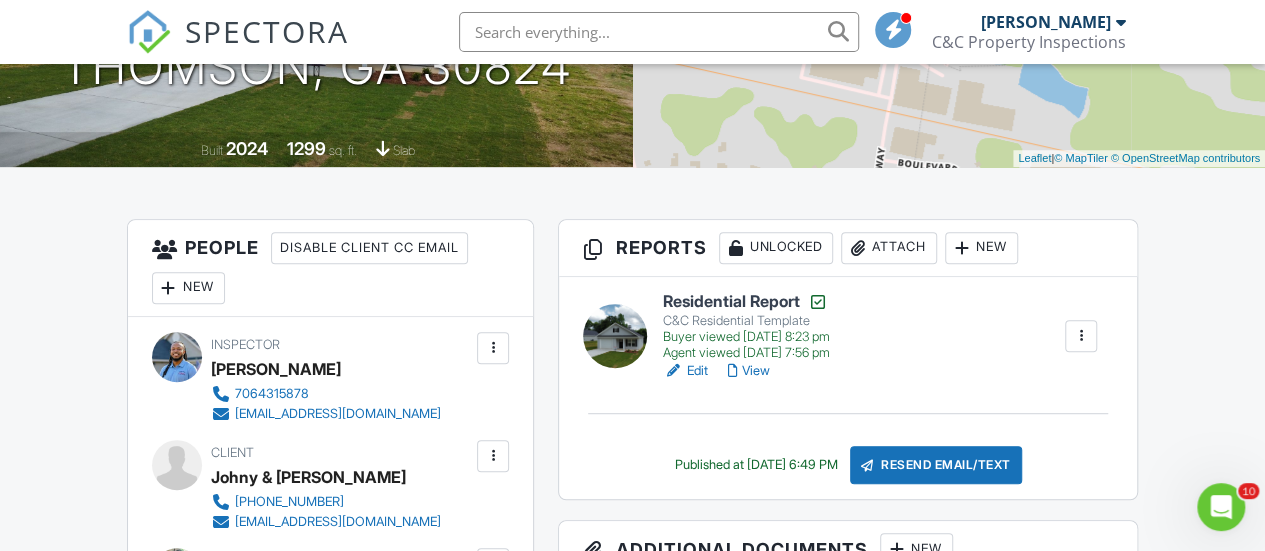 click on "Edit" at bounding box center [685, 371] 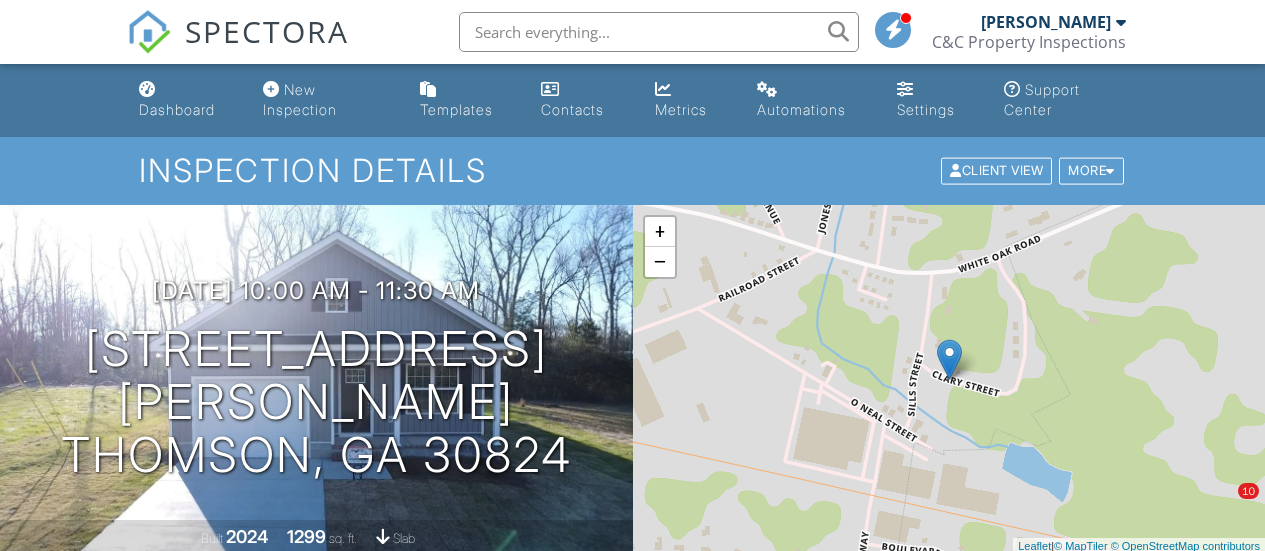 scroll, scrollTop: 0, scrollLeft: 0, axis: both 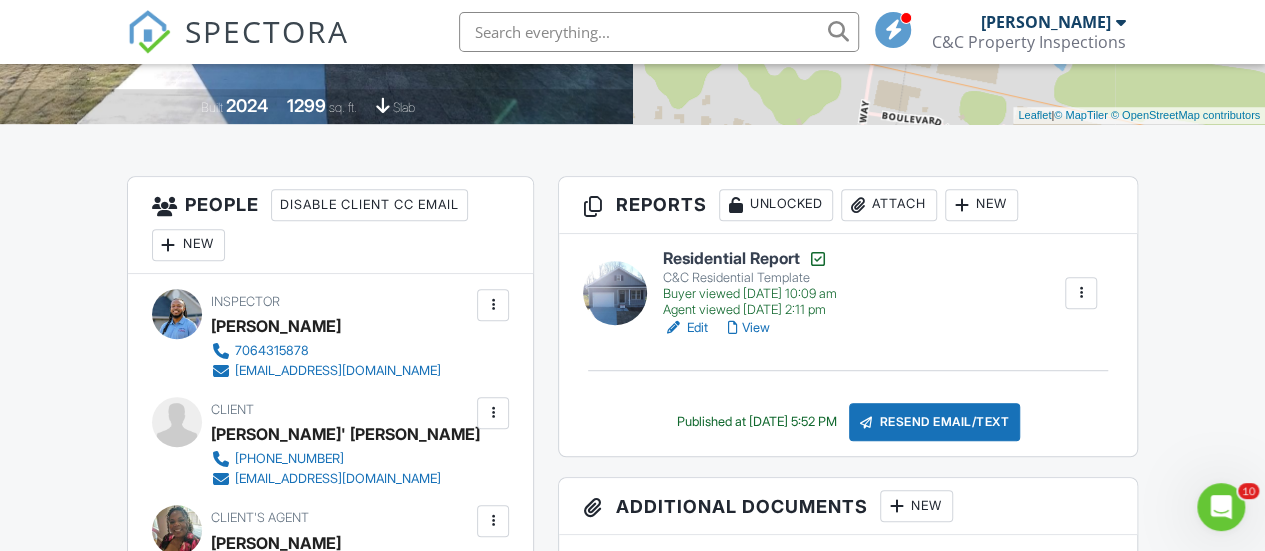 click on "Edit" at bounding box center [685, 328] 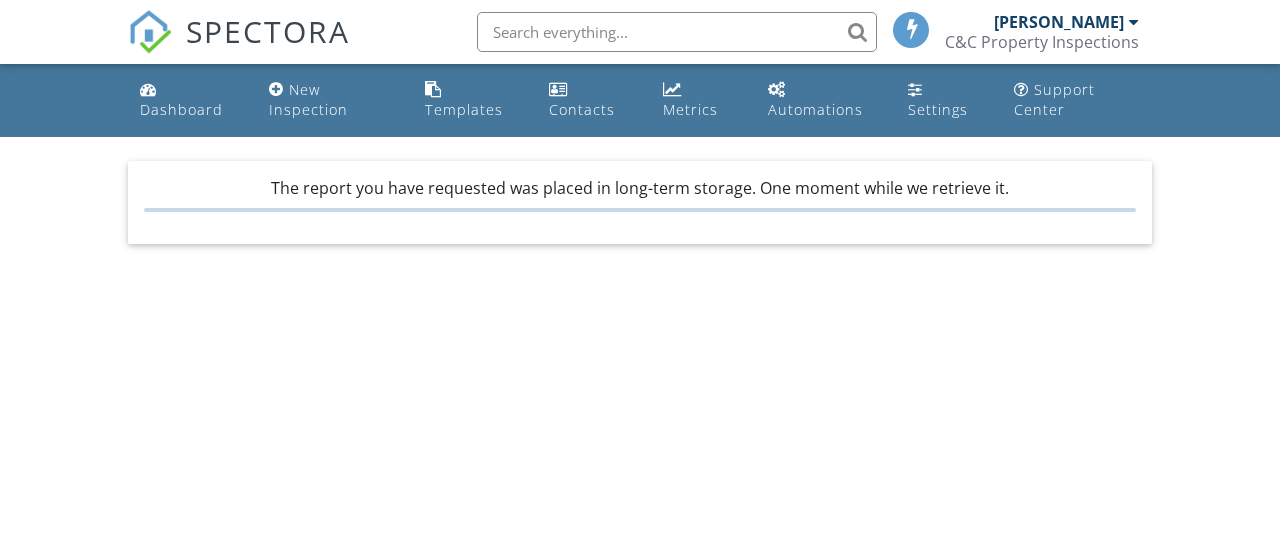 scroll, scrollTop: 0, scrollLeft: 0, axis: both 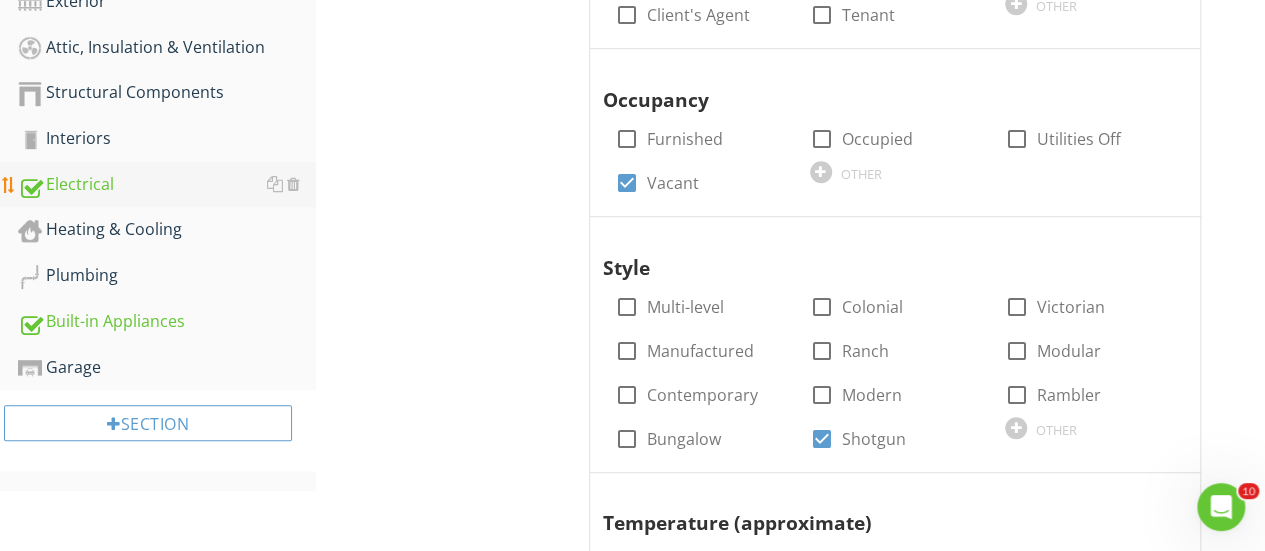 click on "Electrical" at bounding box center (167, 185) 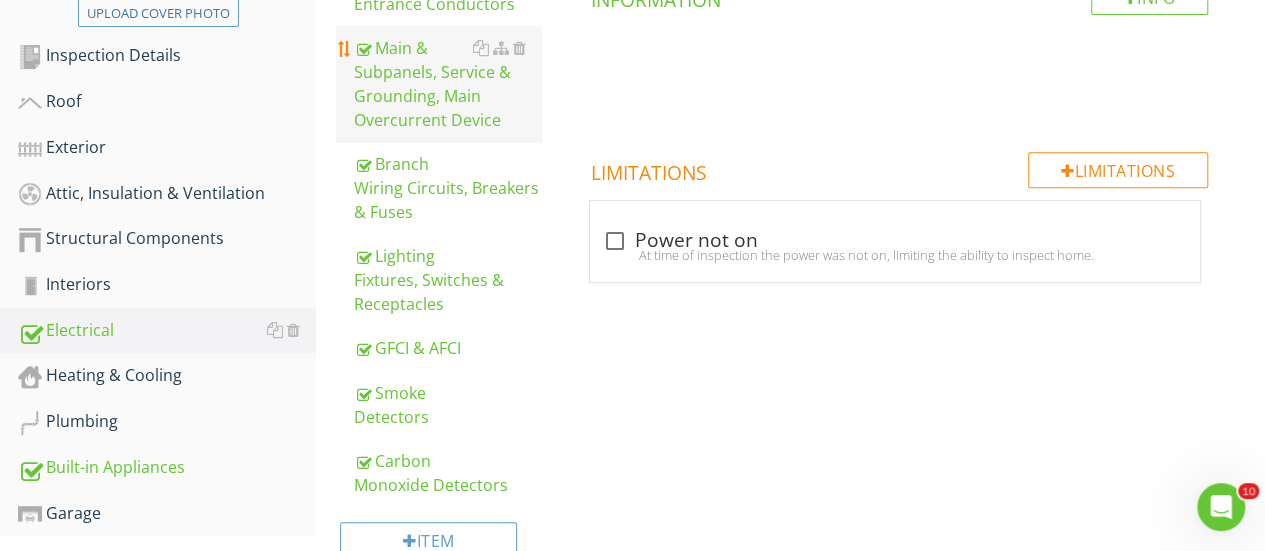 scroll, scrollTop: 402, scrollLeft: 0, axis: vertical 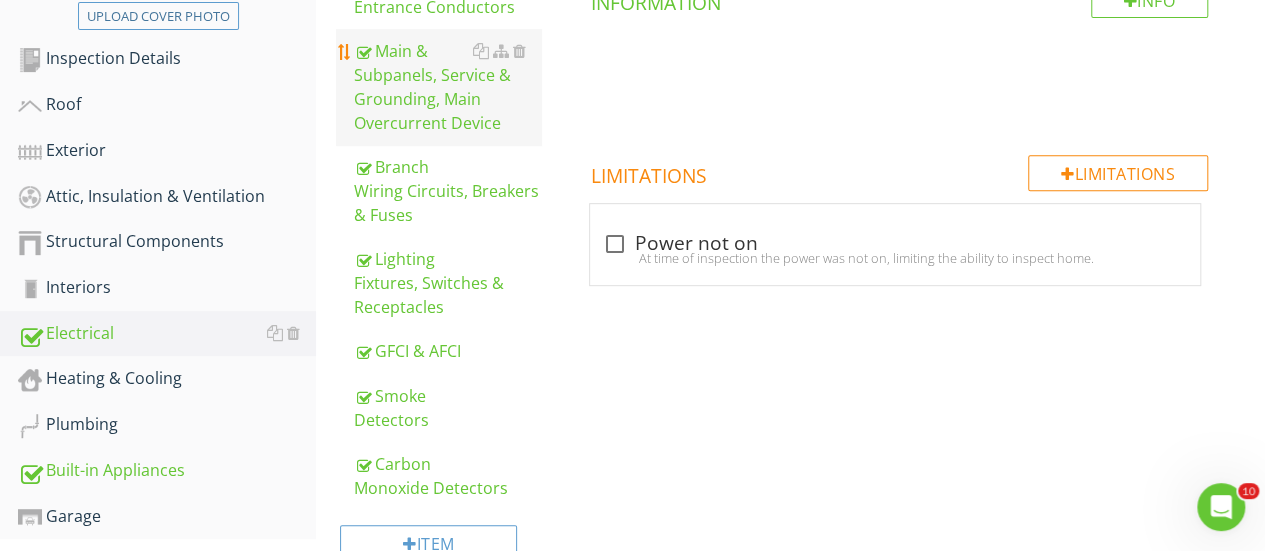 click on "Main & Subpanels, Service & Grounding, Main Overcurrent Device" at bounding box center [447, 87] 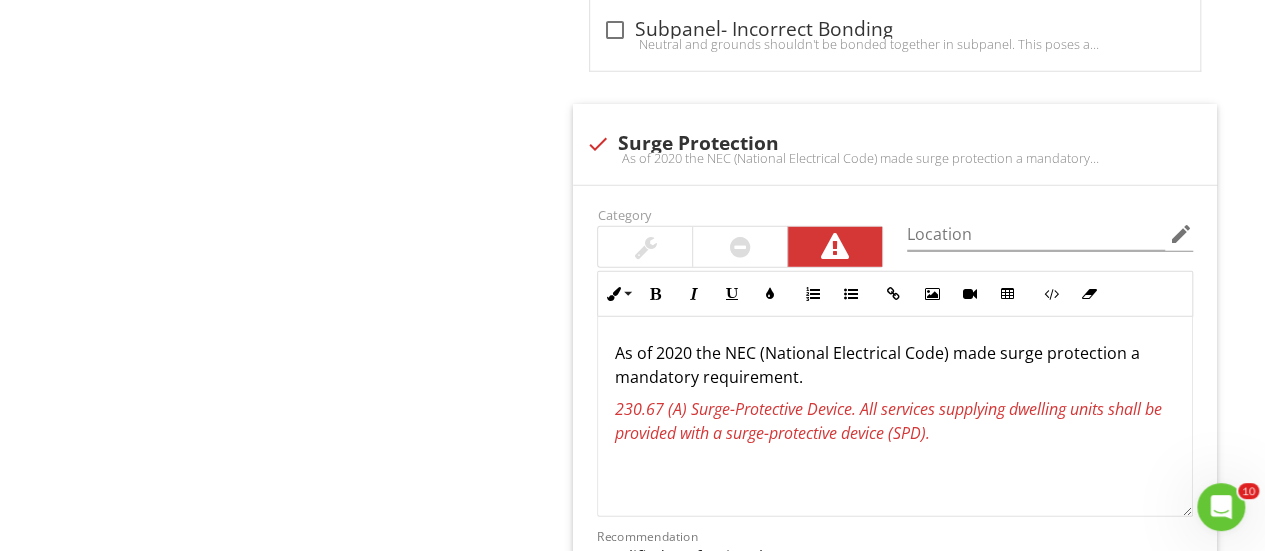 scroll, scrollTop: 2669, scrollLeft: 0, axis: vertical 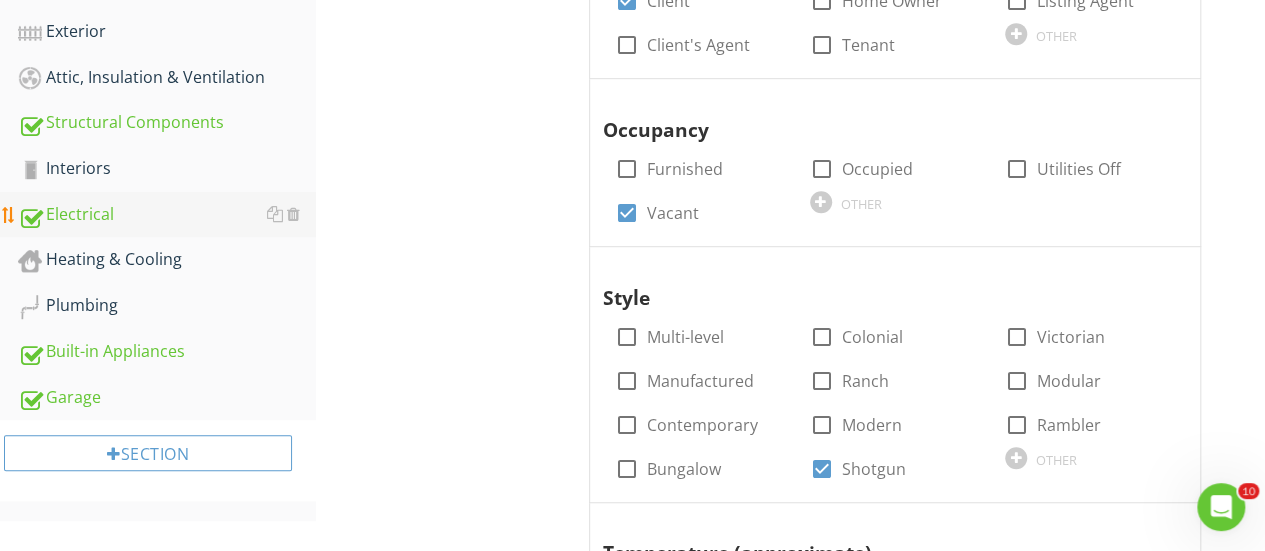 click on "Electrical" at bounding box center [167, 215] 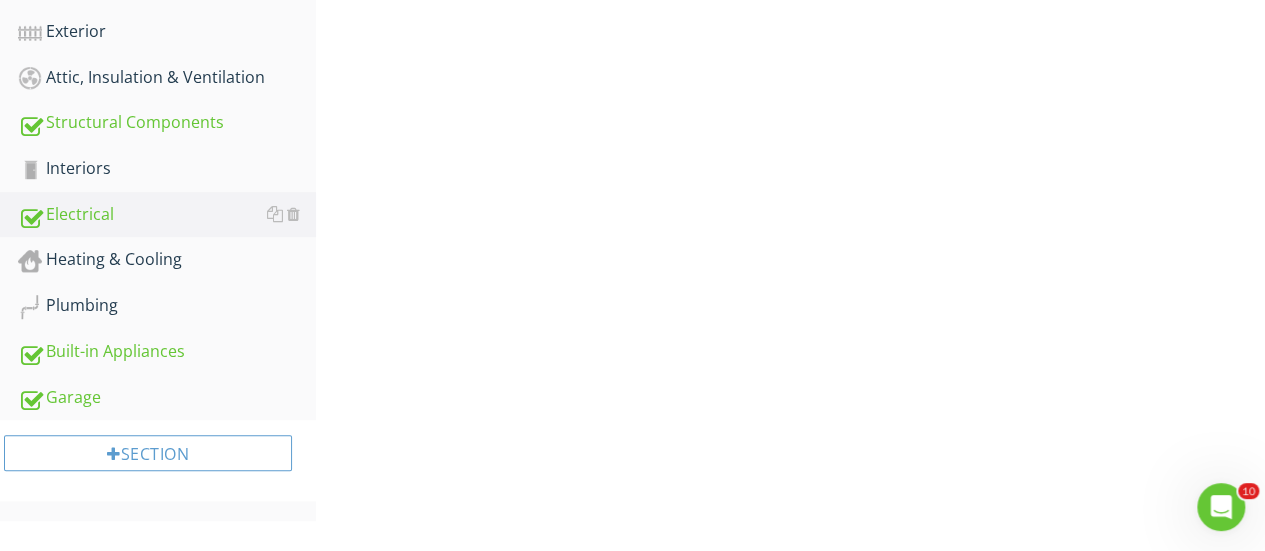 scroll, scrollTop: 490, scrollLeft: 0, axis: vertical 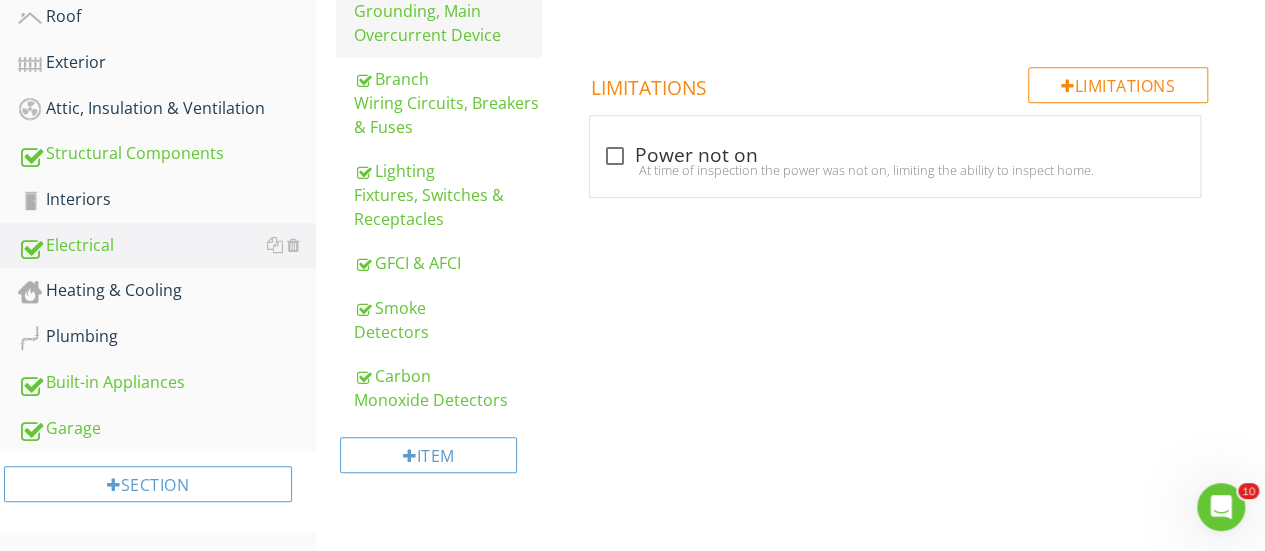 click on "Main & Subpanels, Service & Grounding, Main Overcurrent Device" at bounding box center [447, -1] 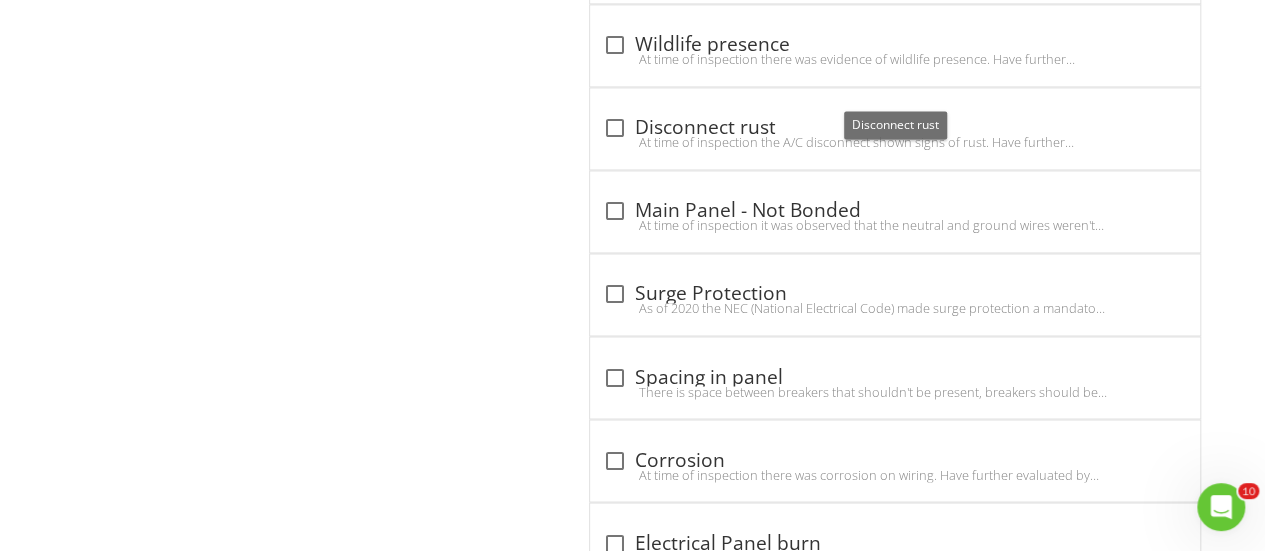scroll, scrollTop: 5342, scrollLeft: 0, axis: vertical 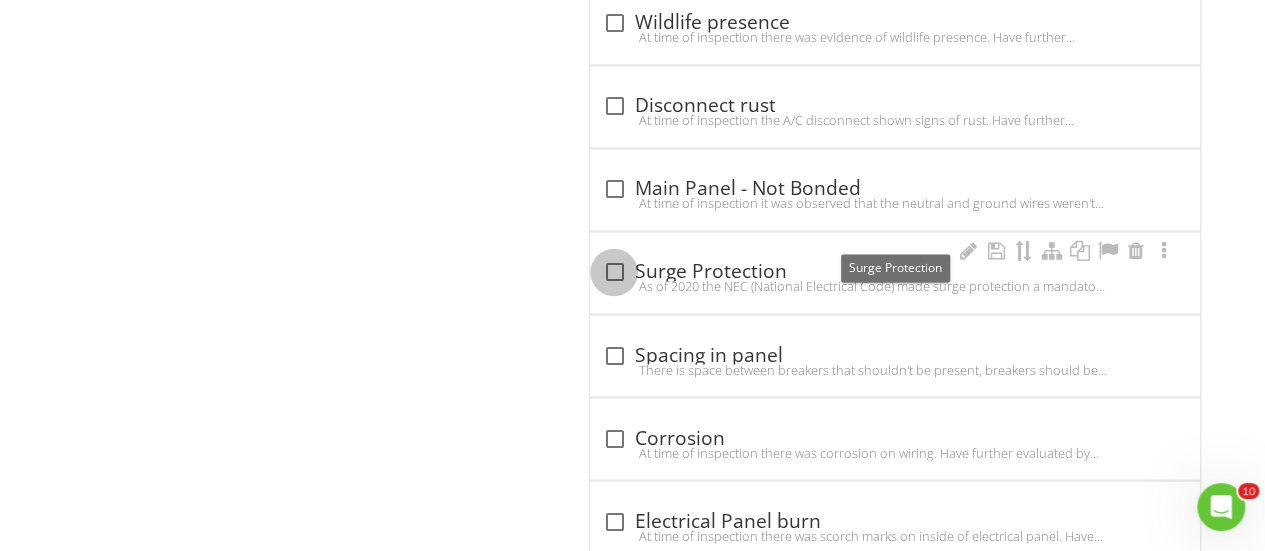click at bounding box center (614, 272) 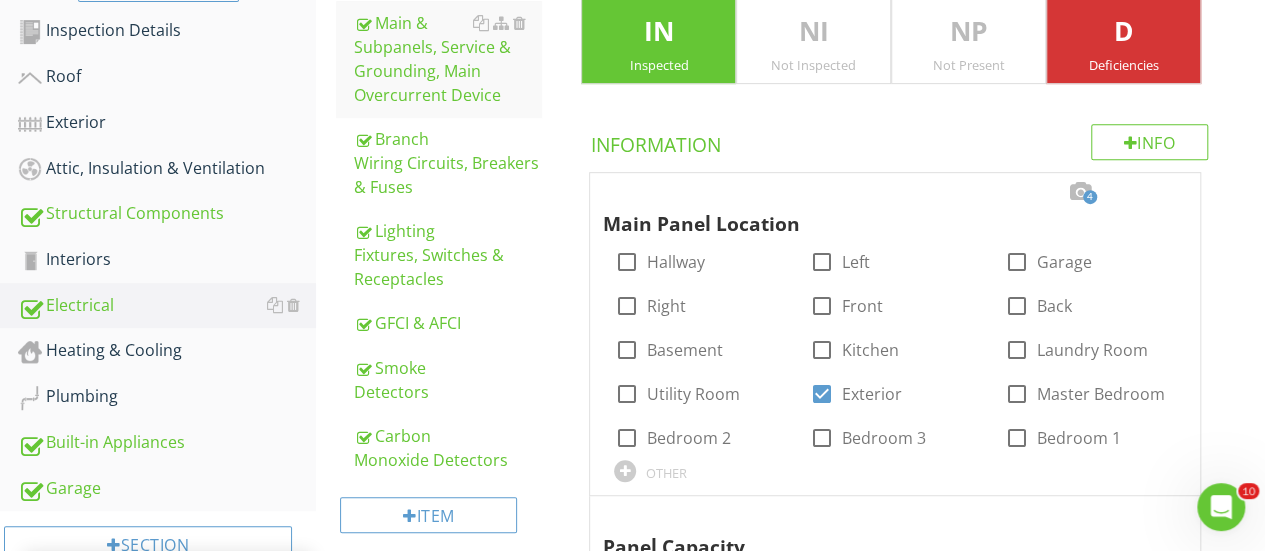 scroll, scrollTop: 0, scrollLeft: 0, axis: both 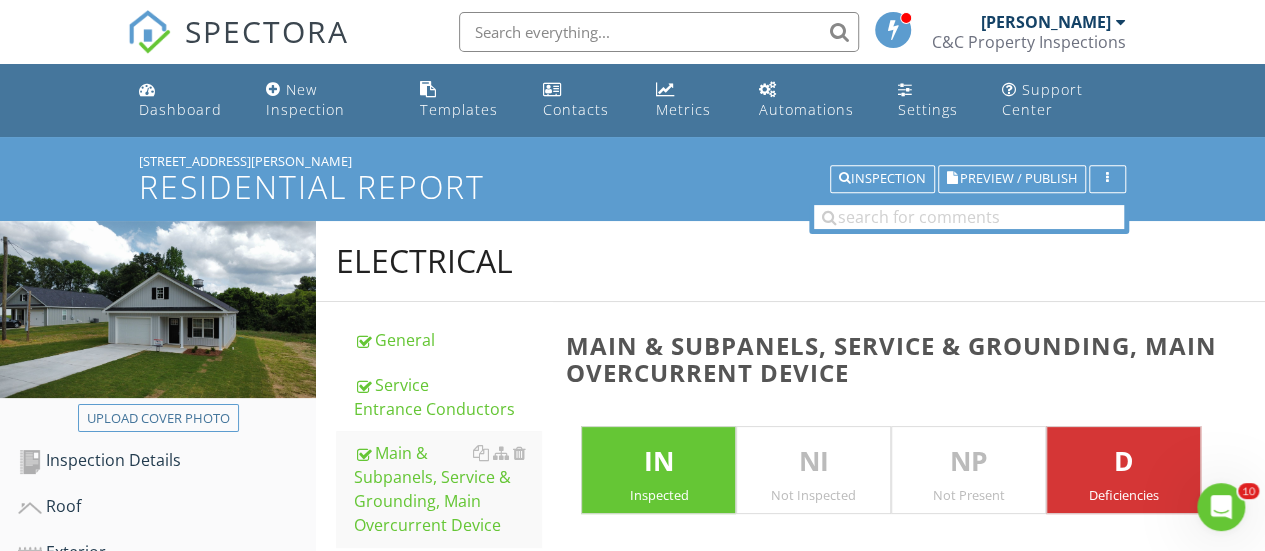 click on "SPECTORA" at bounding box center (267, 31) 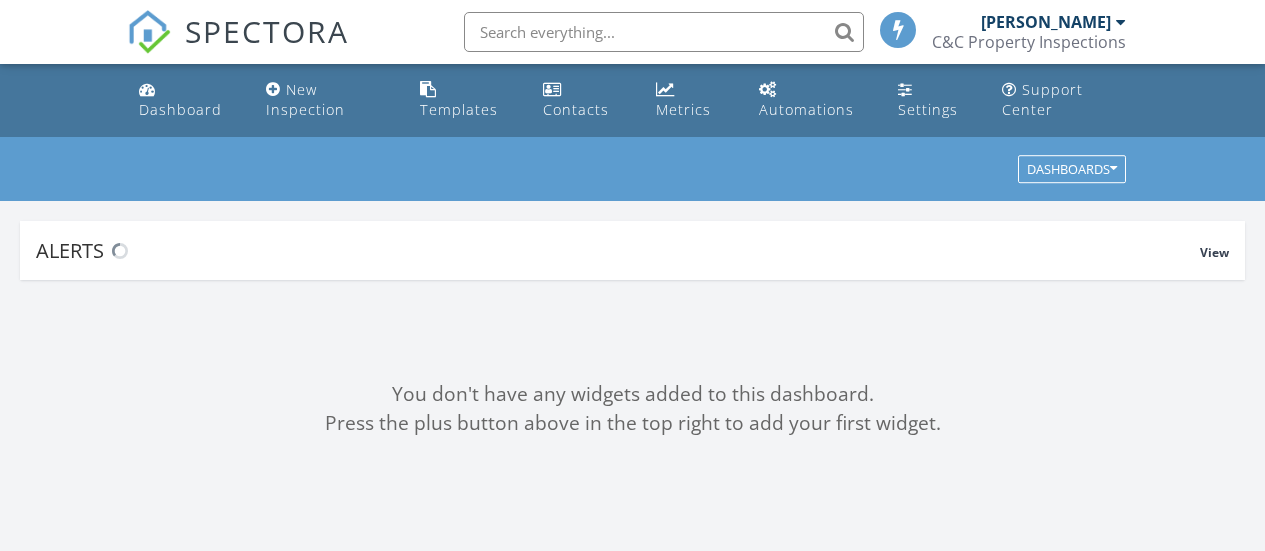 scroll, scrollTop: 0, scrollLeft: 0, axis: both 